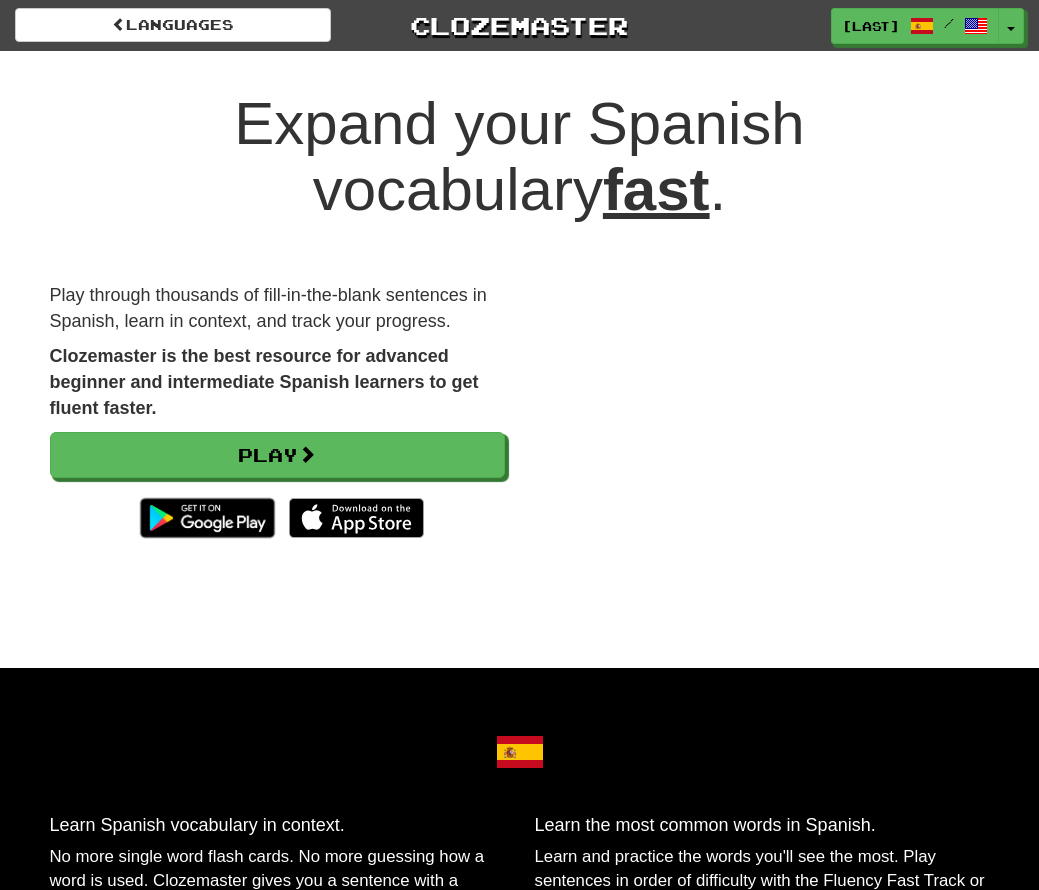 scroll, scrollTop: 0, scrollLeft: 0, axis: both 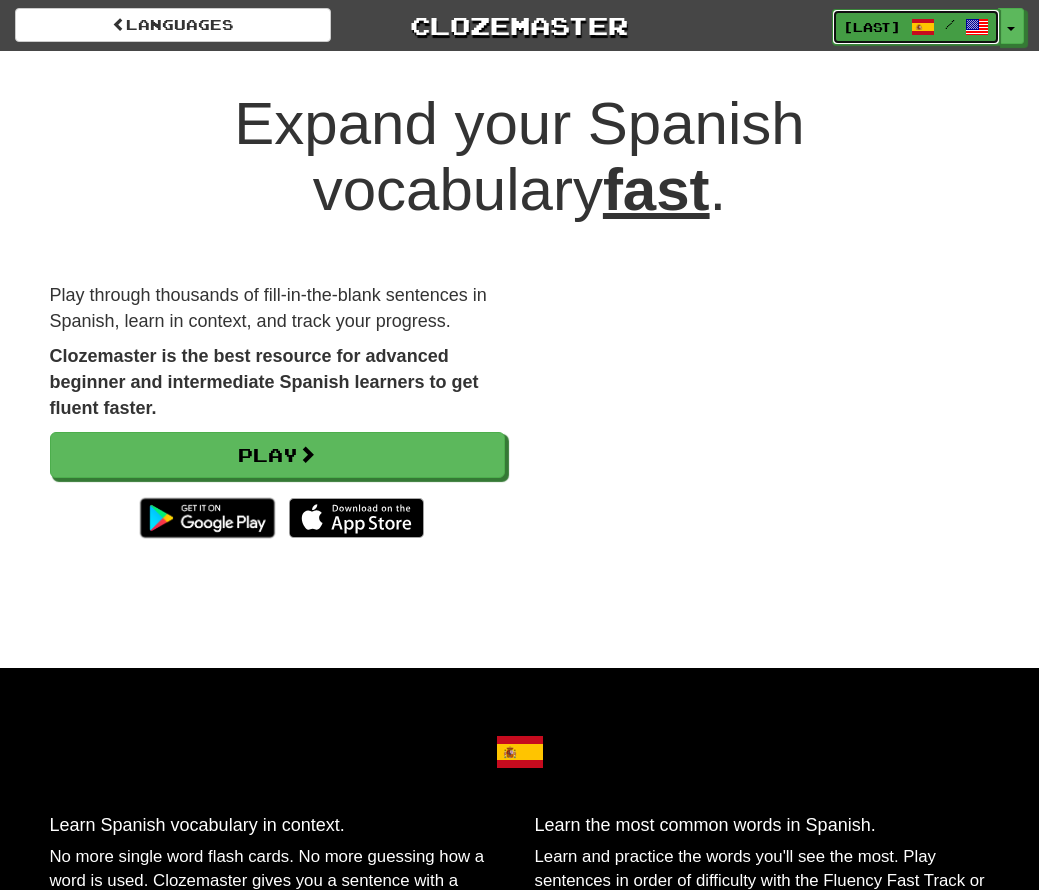 click on "z[LAST]" at bounding box center (872, 27) 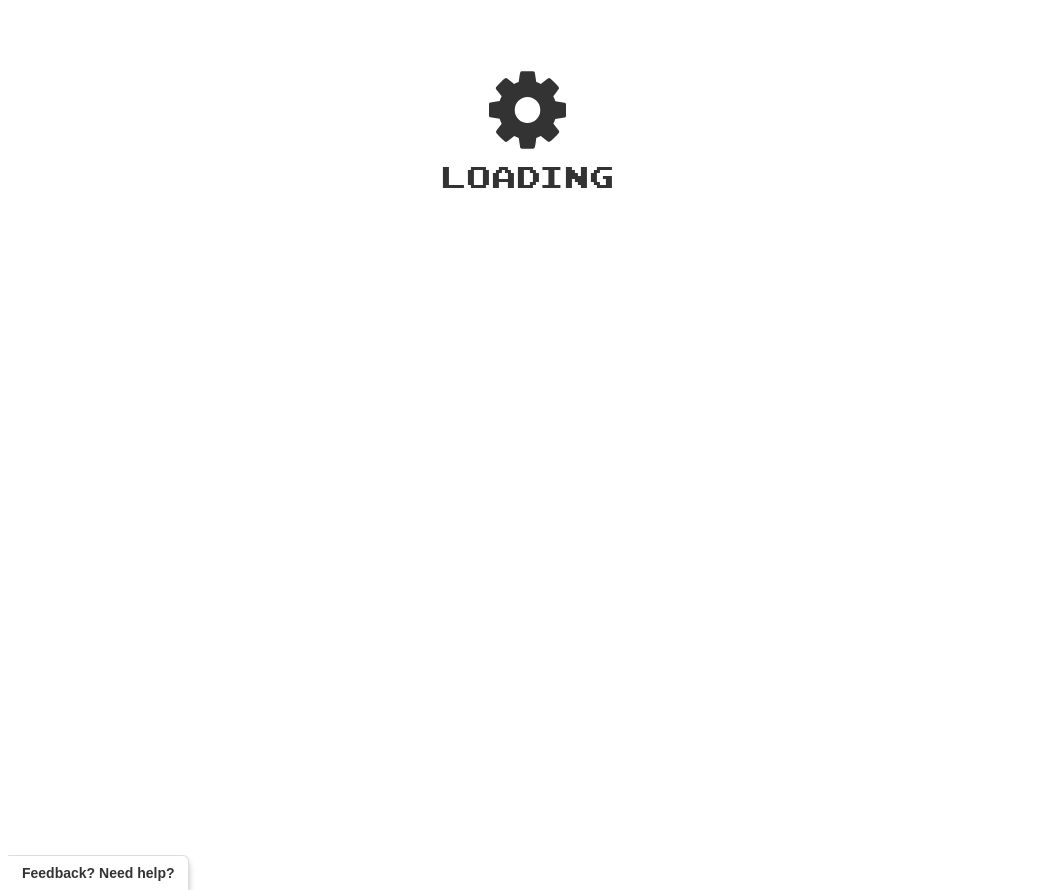scroll, scrollTop: 0, scrollLeft: 0, axis: both 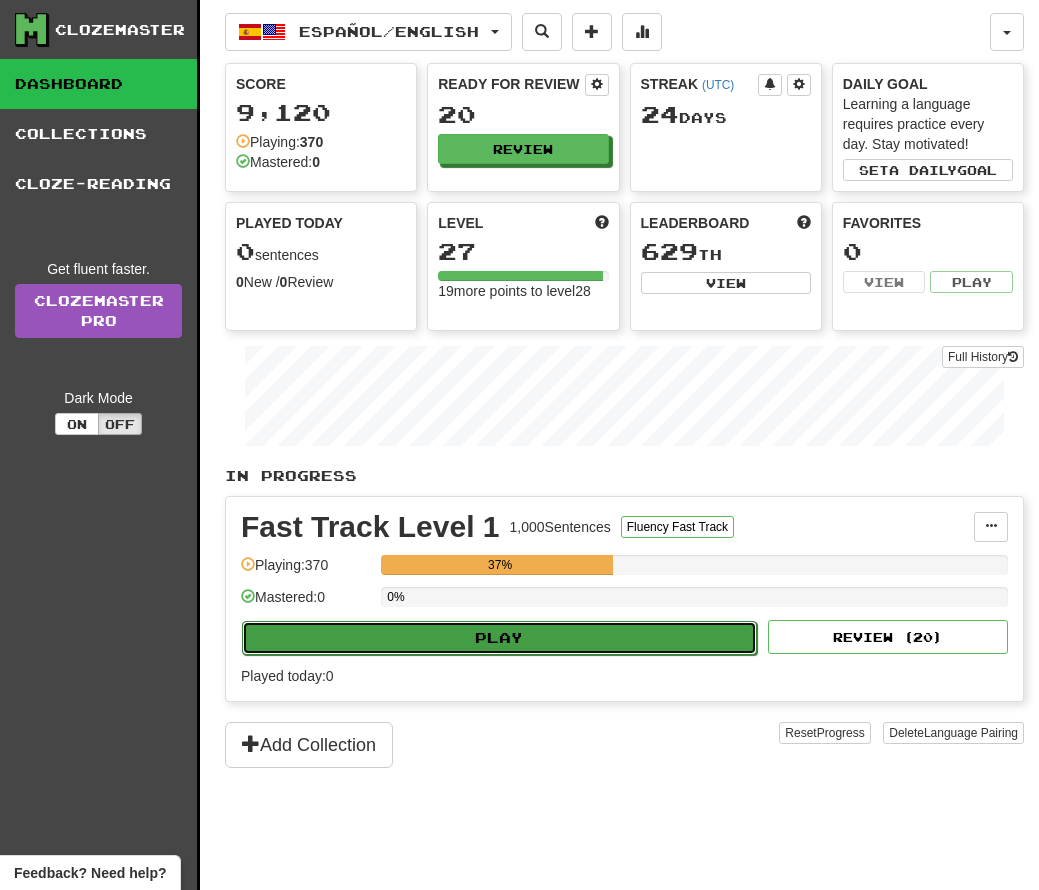 click on "Play" at bounding box center [499, 638] 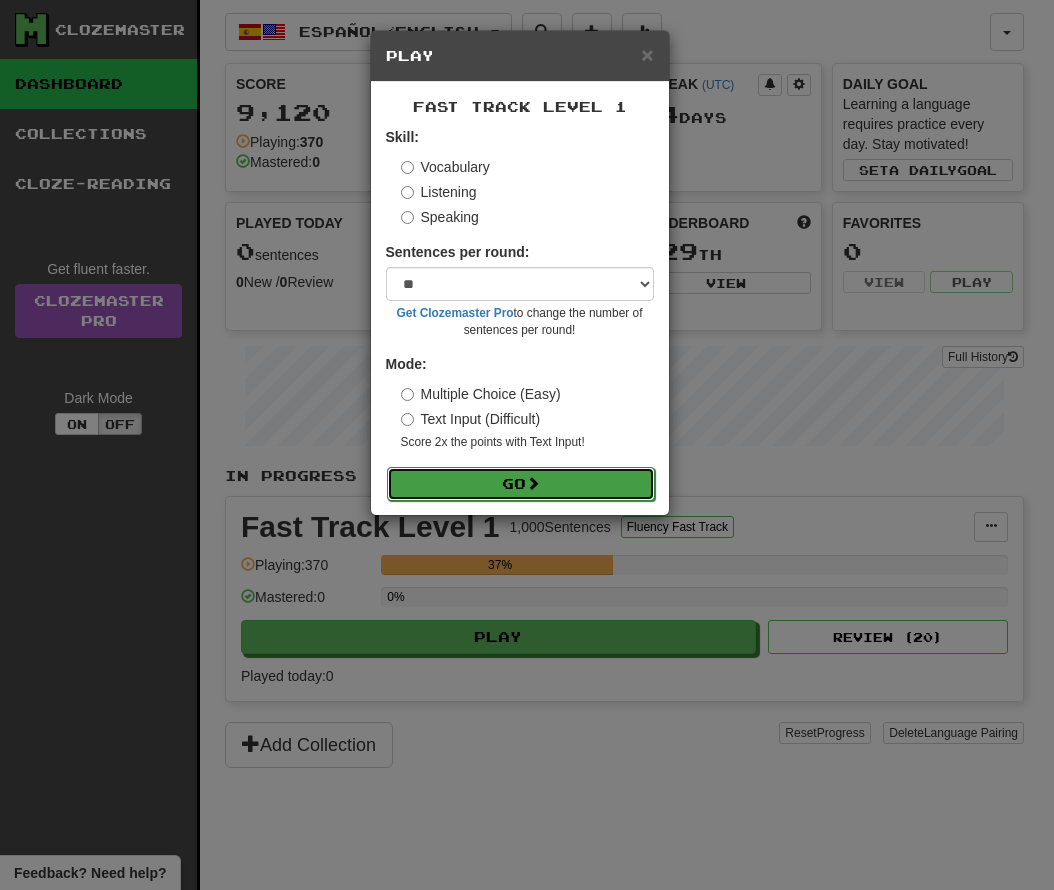 click on "Go" at bounding box center (521, 484) 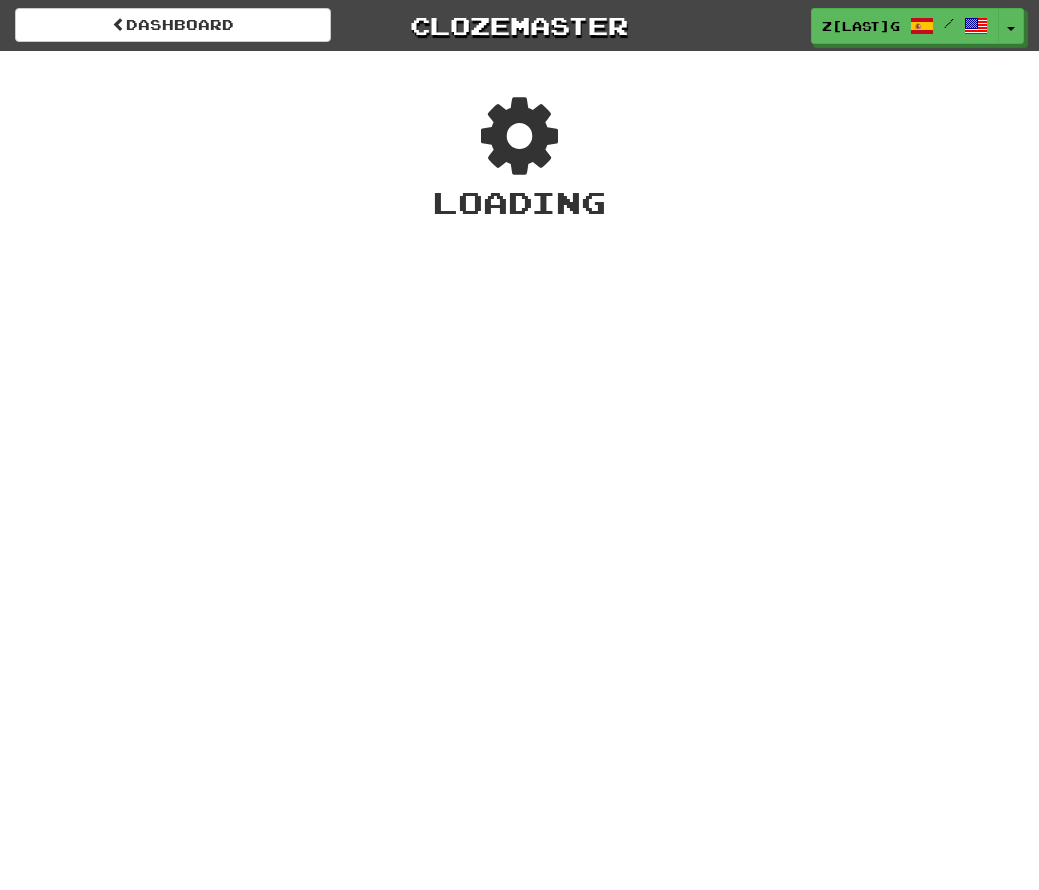 scroll, scrollTop: 0, scrollLeft: 0, axis: both 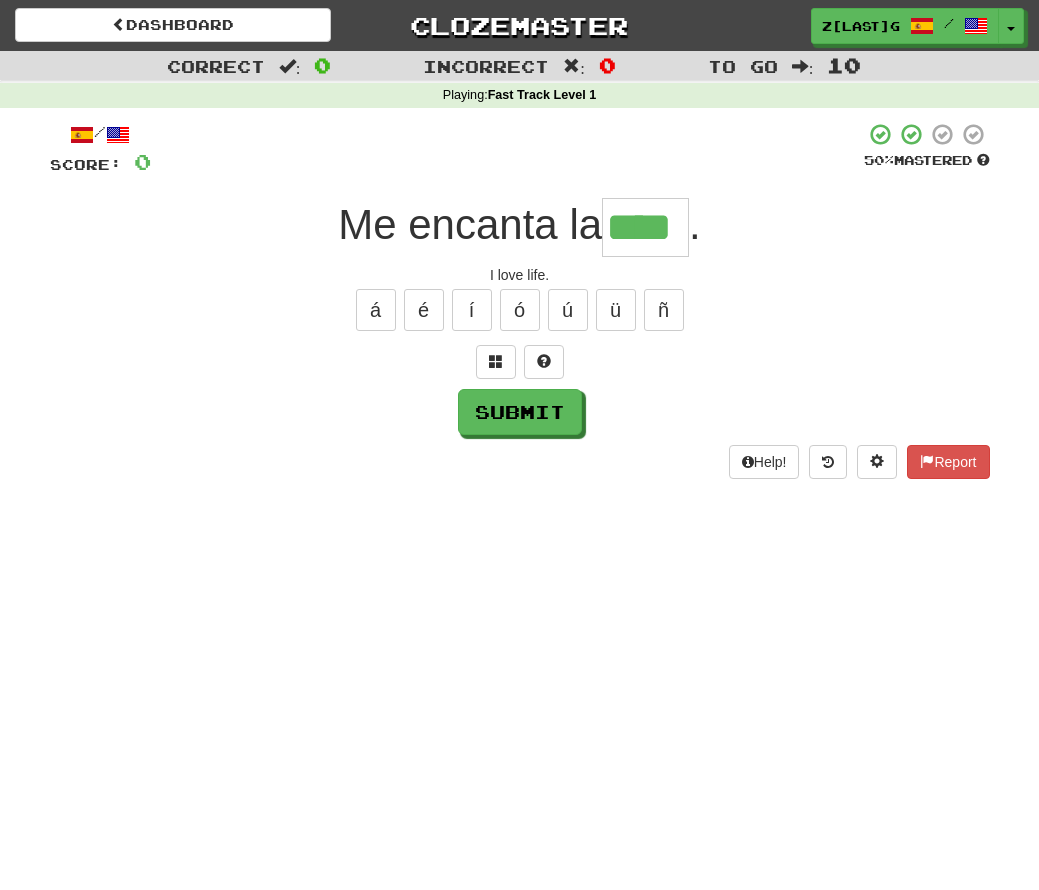 type on "****" 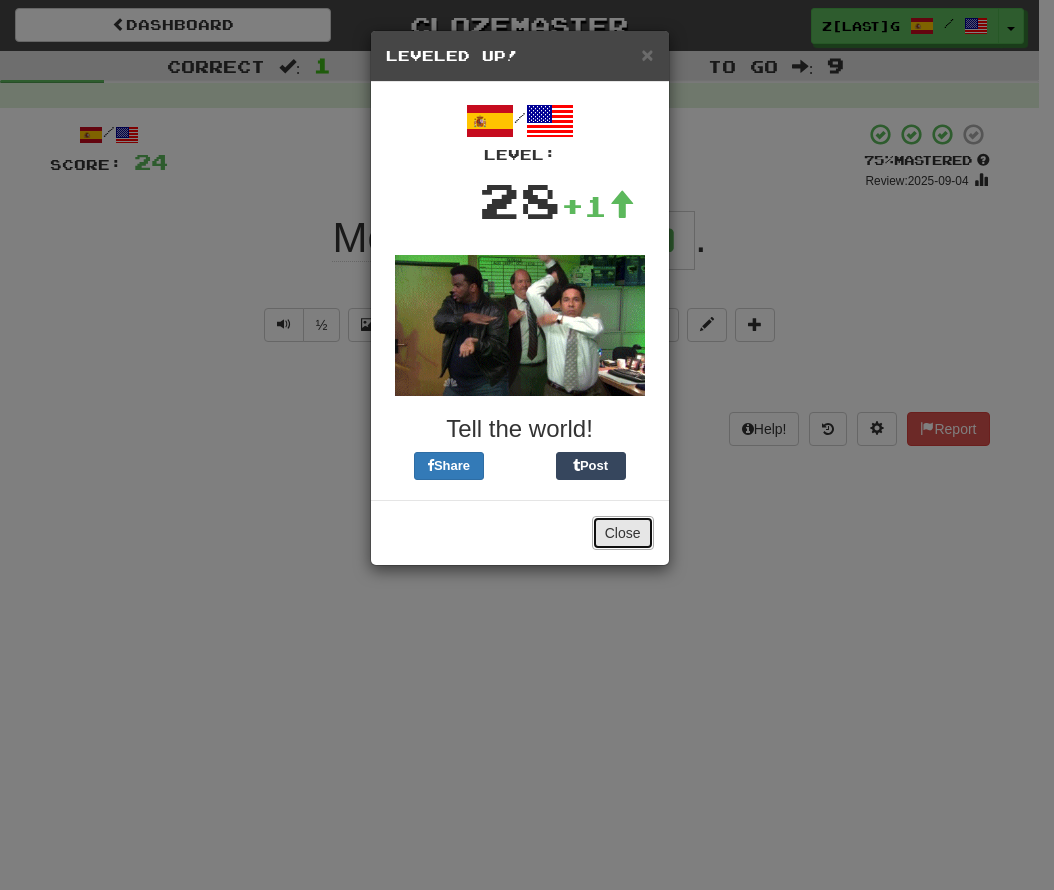 click on "Close" at bounding box center [623, 533] 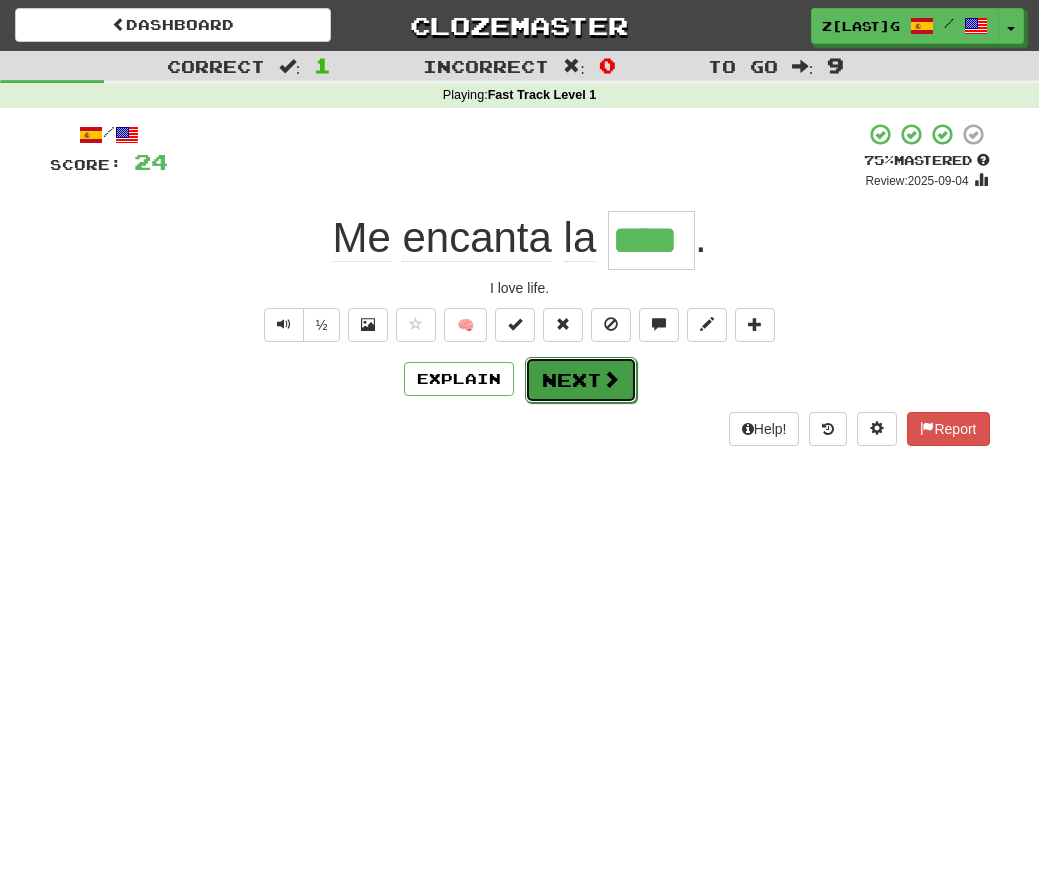 click on "Next" at bounding box center (581, 380) 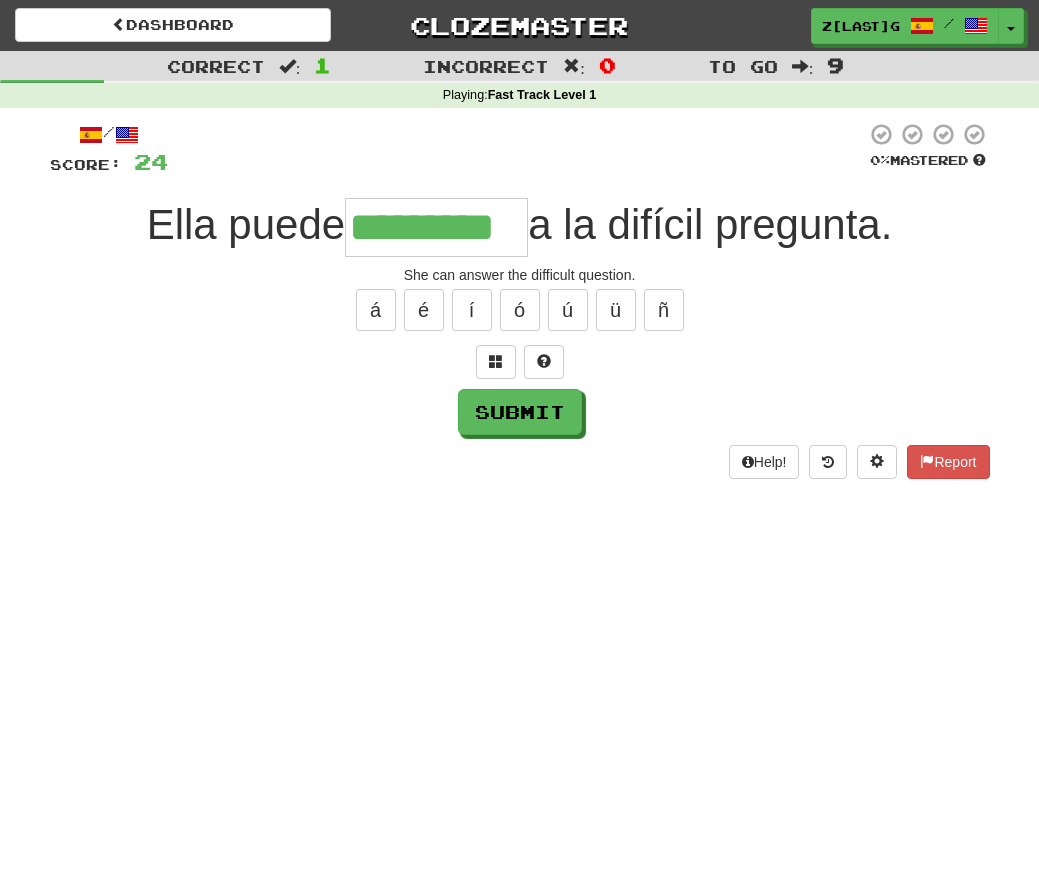 scroll, scrollTop: 0, scrollLeft: 14, axis: horizontal 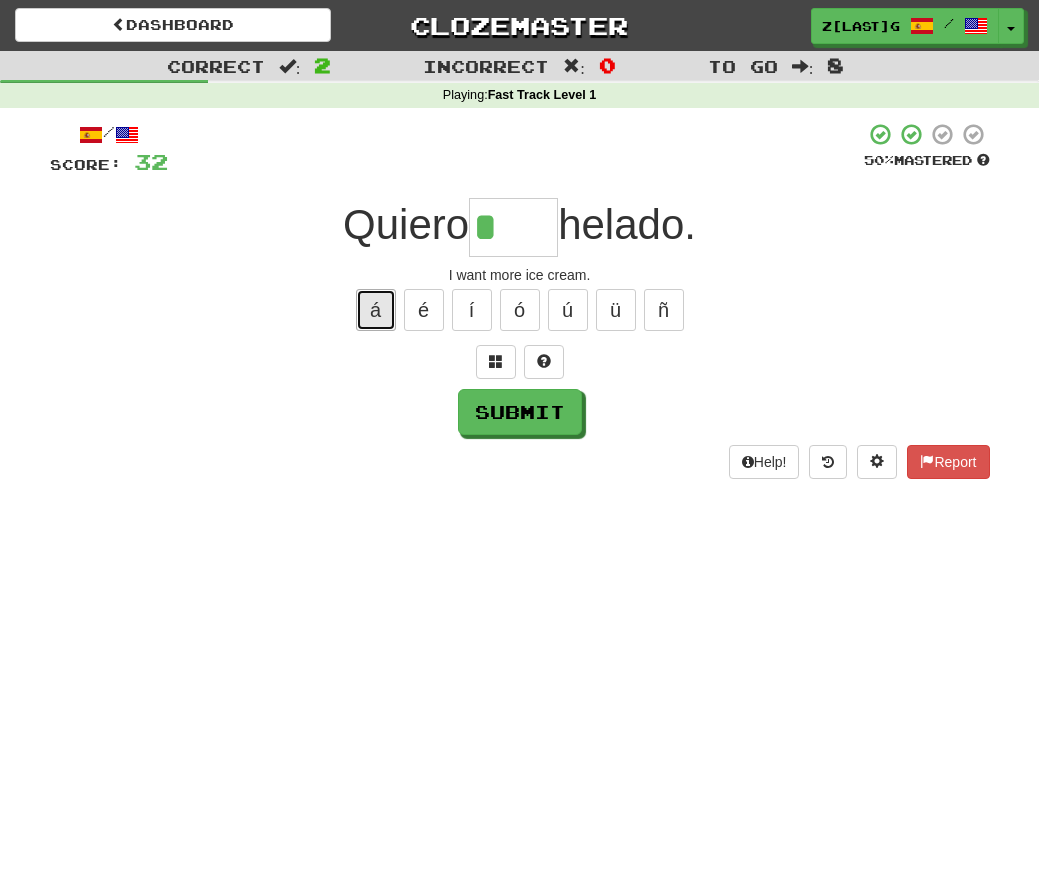 click on "á" at bounding box center (376, 310) 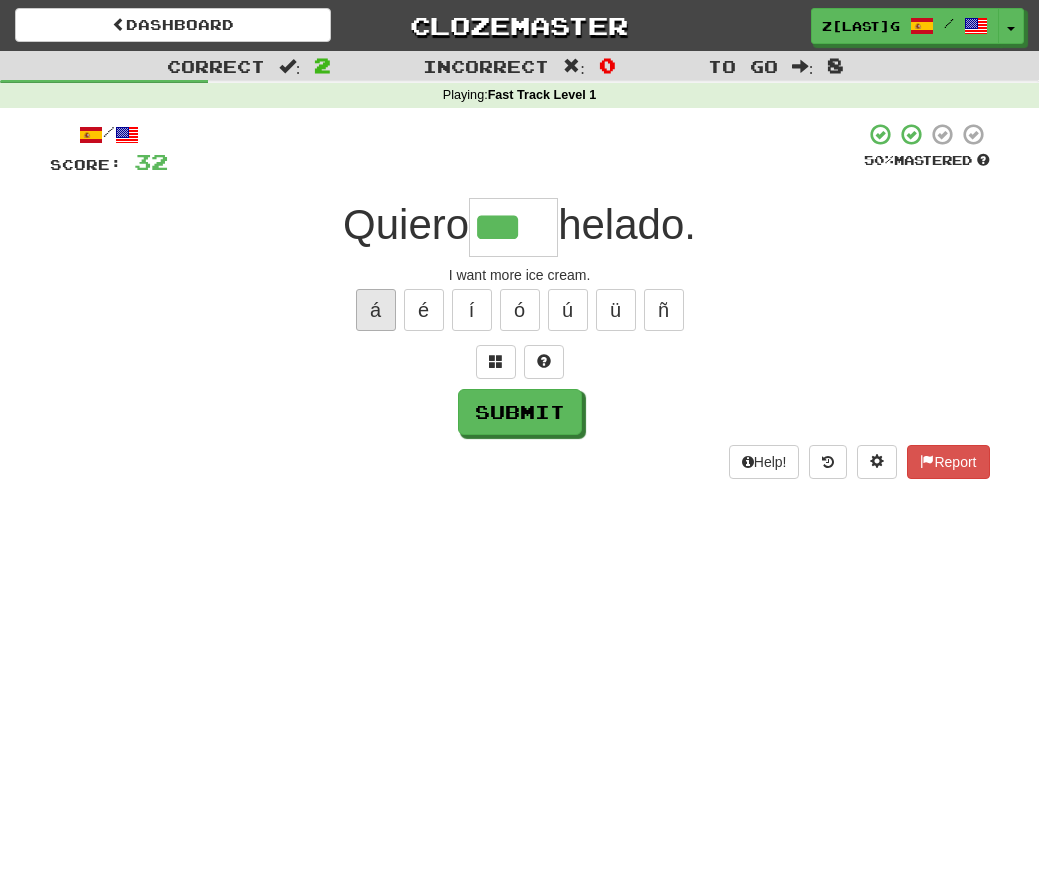 type on "***" 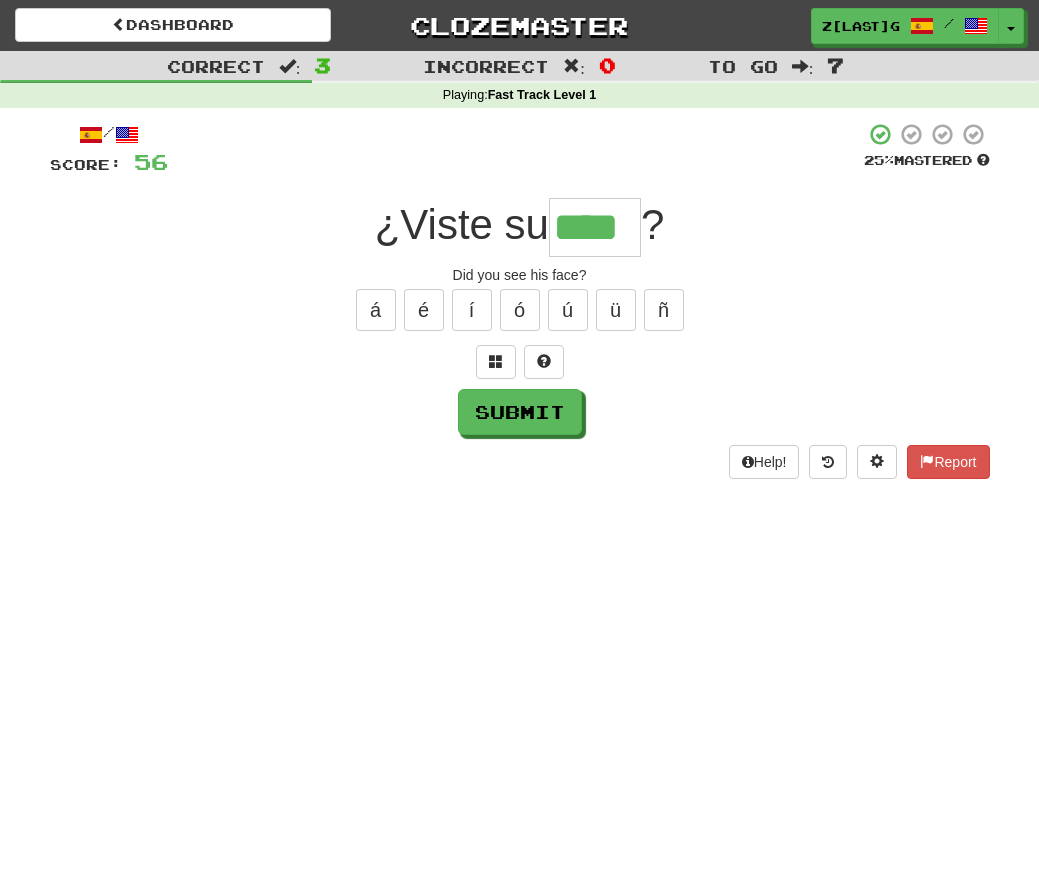 type on "****" 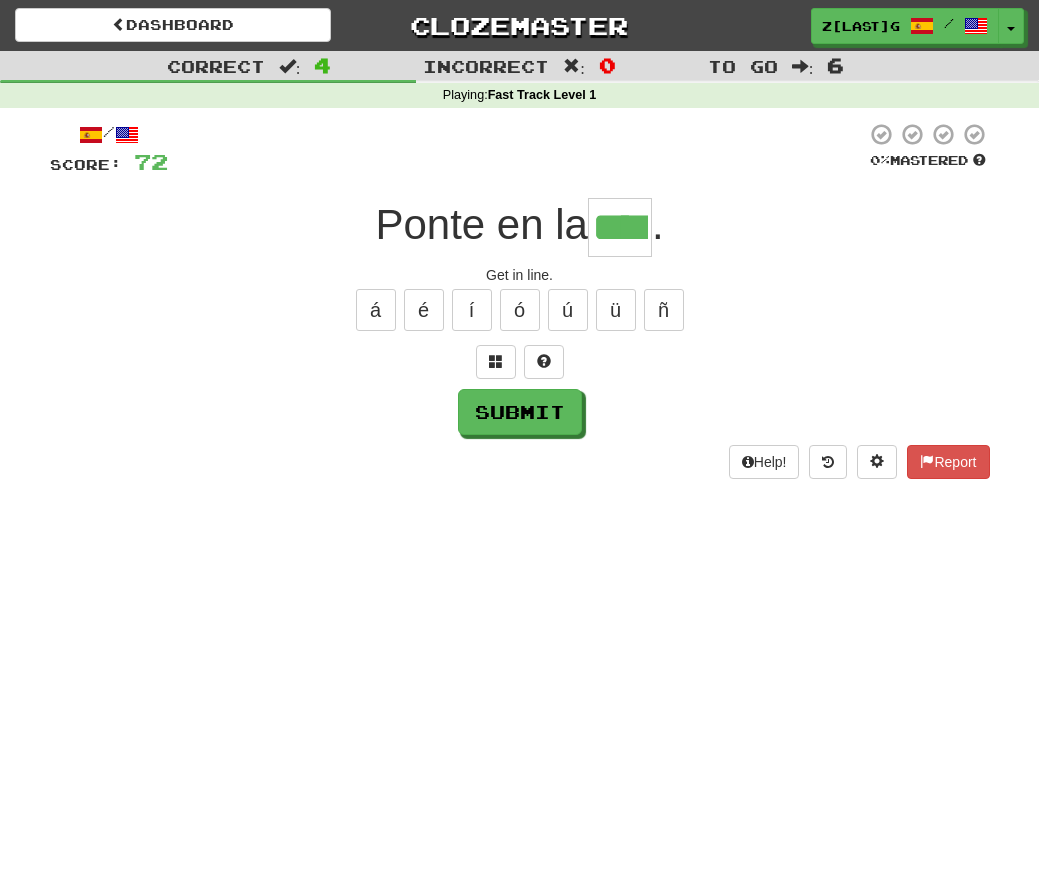 type on "****" 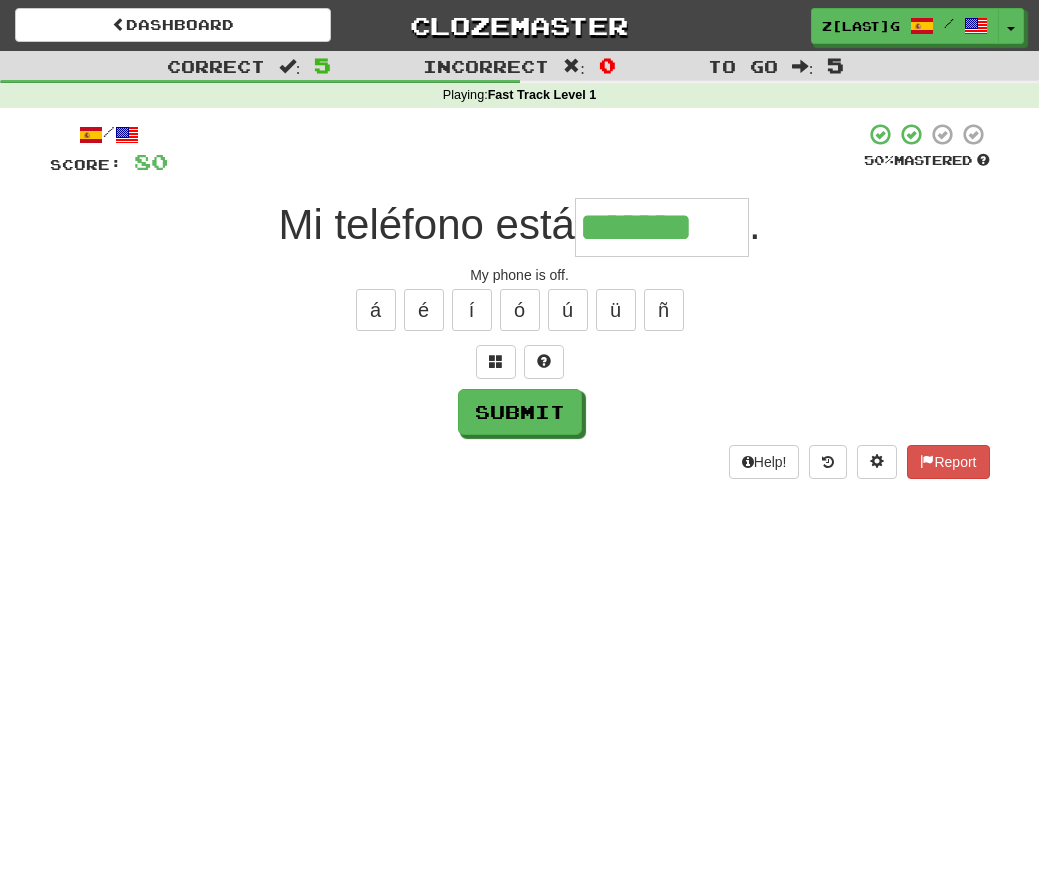 type on "*******" 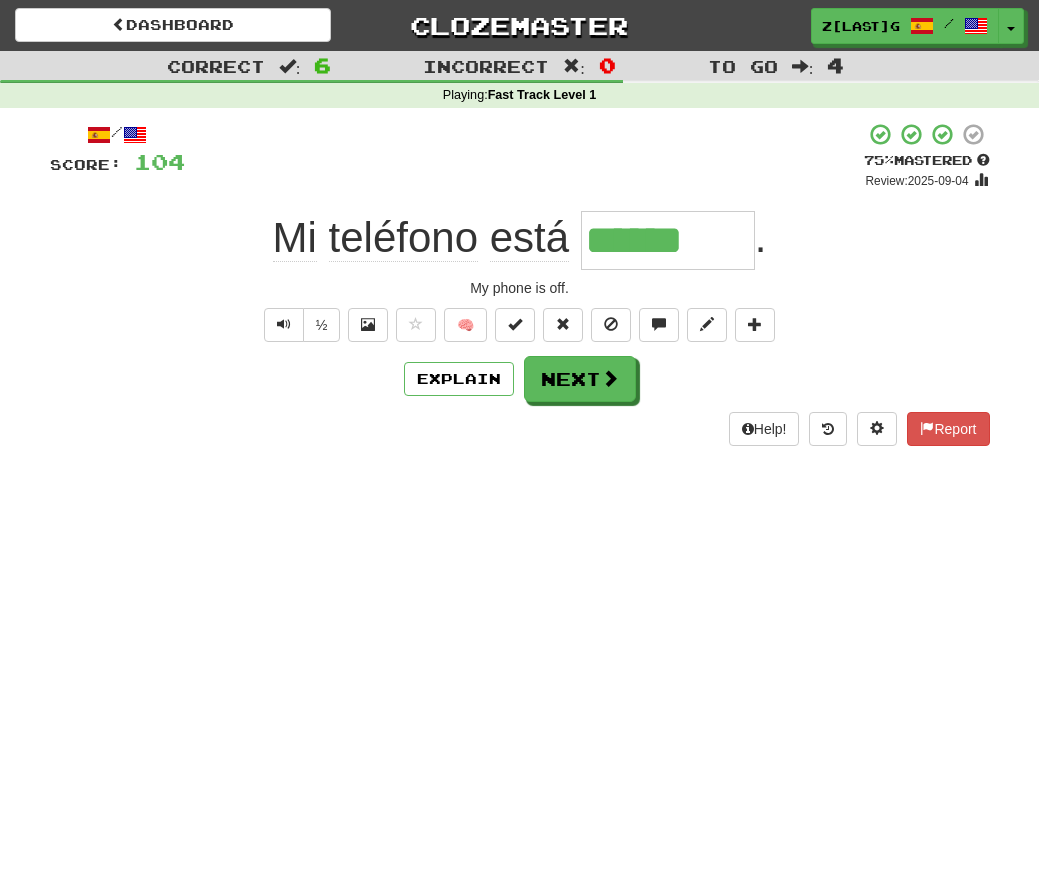 type on "*******" 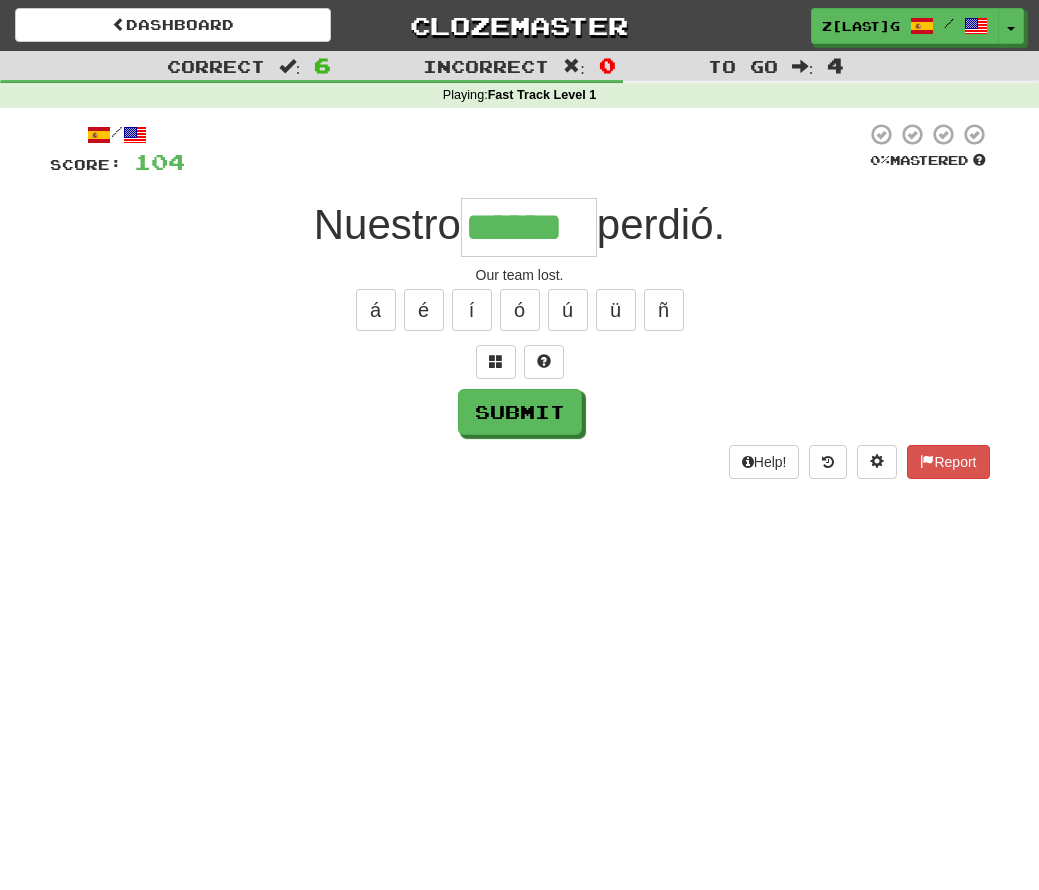 type on "******" 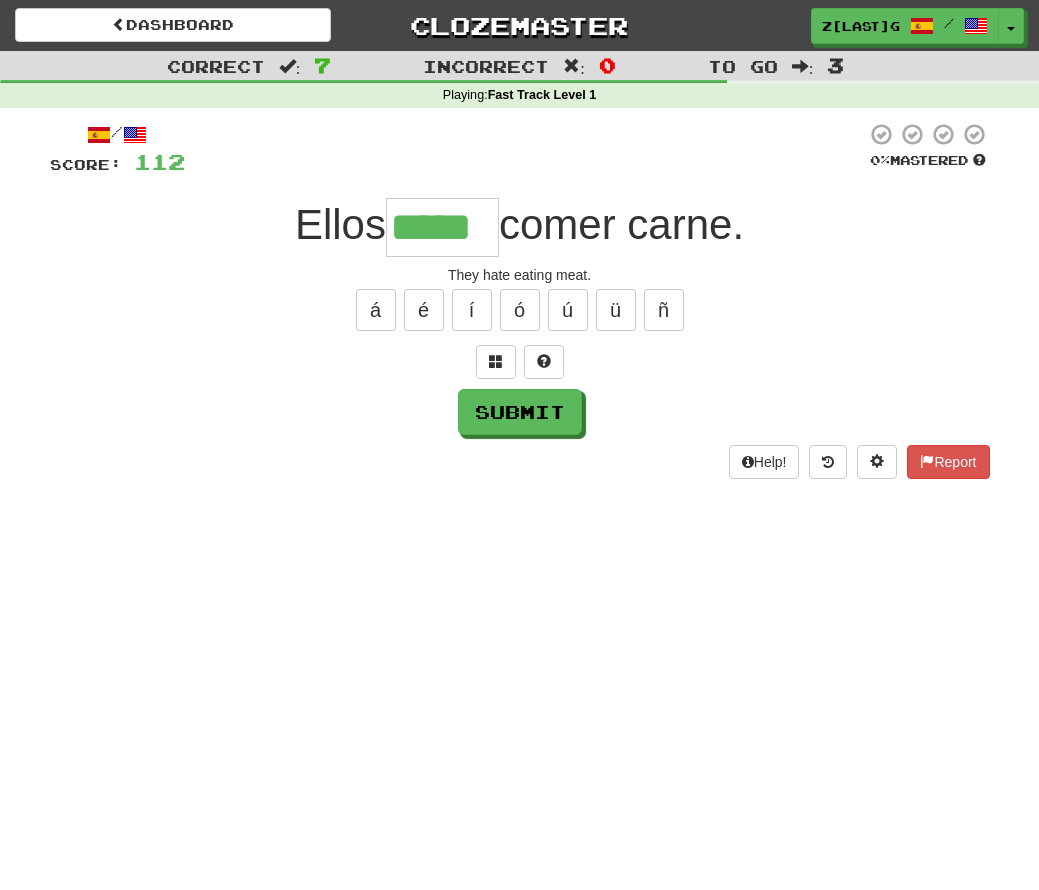 type on "*****" 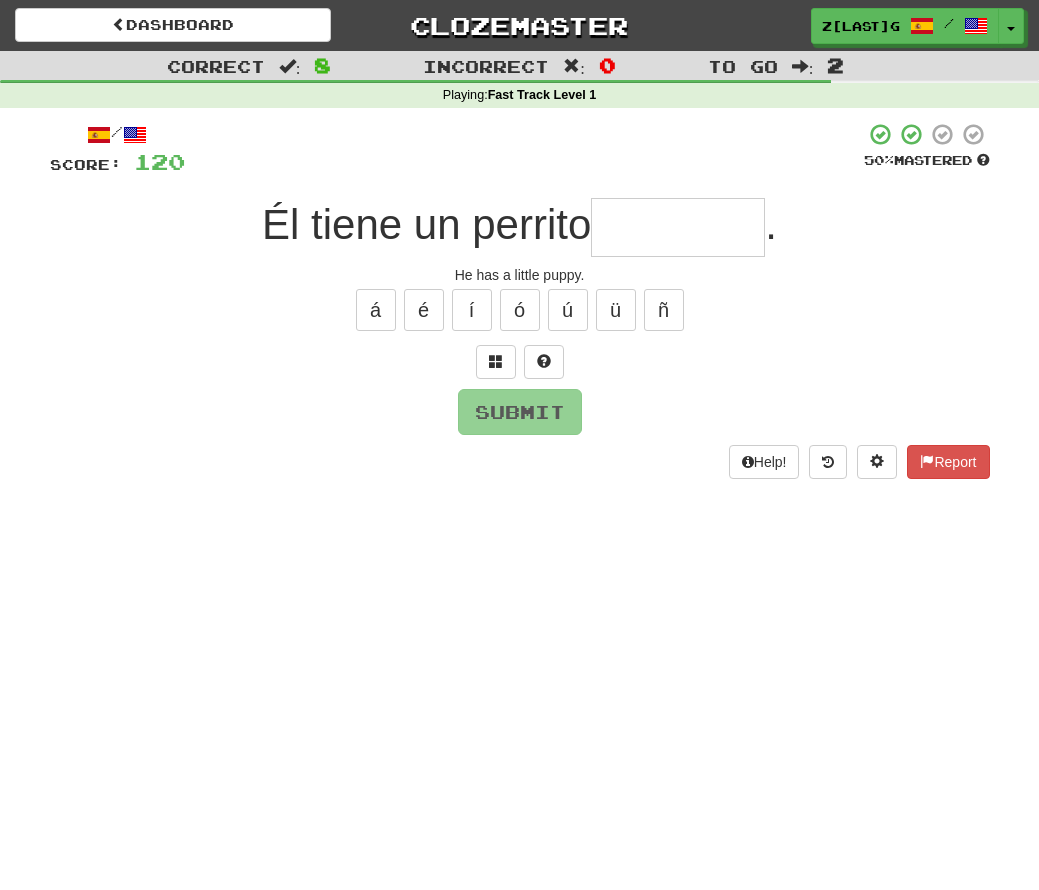 click at bounding box center [678, 227] 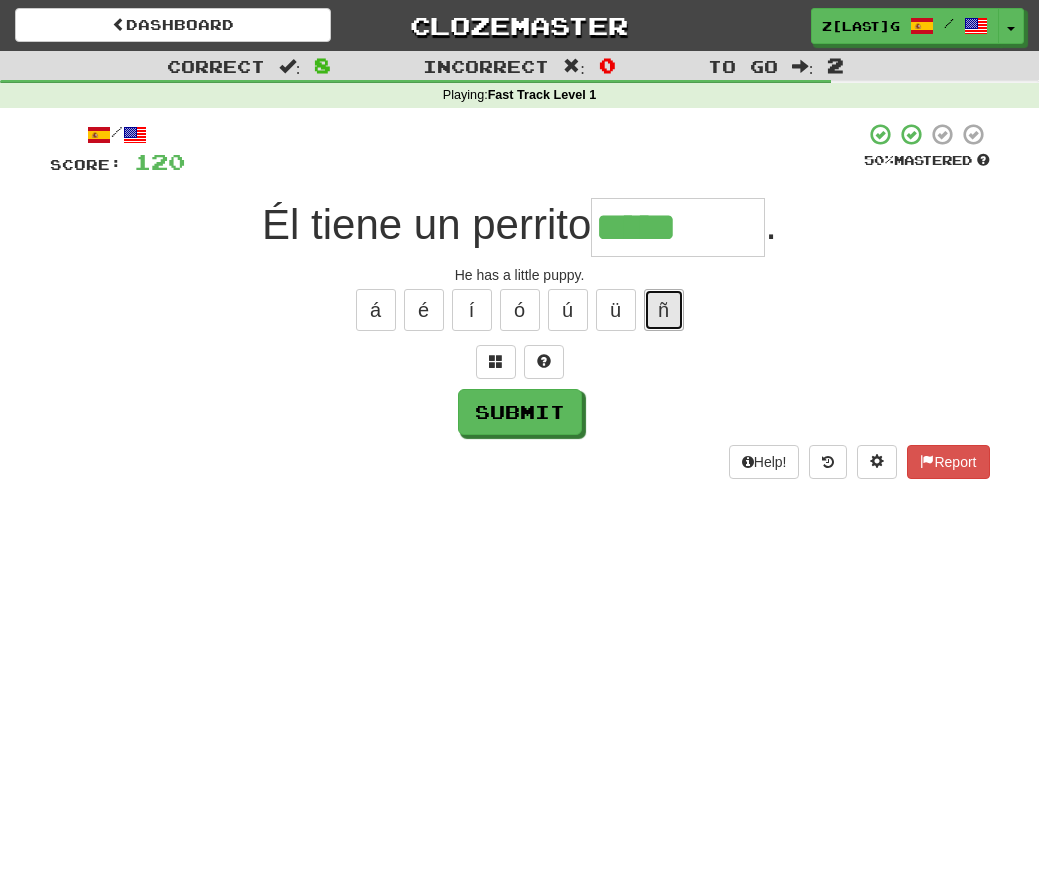 click on "ñ" at bounding box center [664, 310] 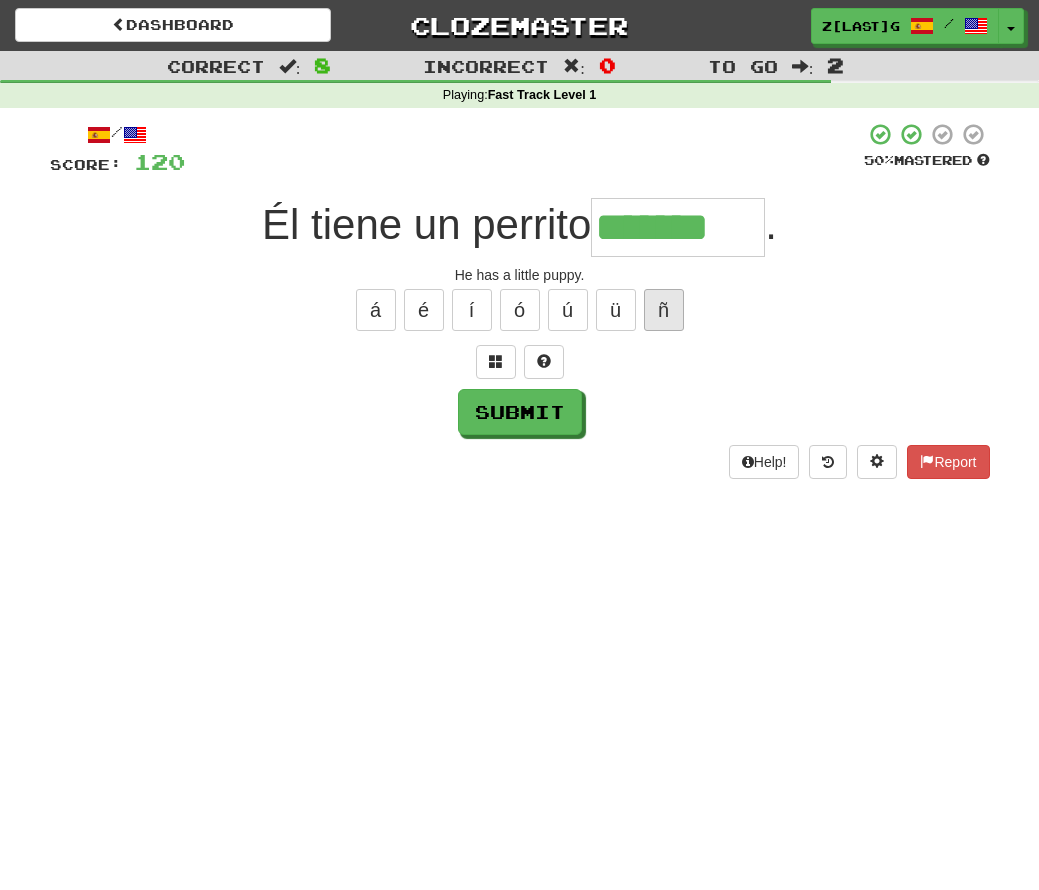 type on "*******" 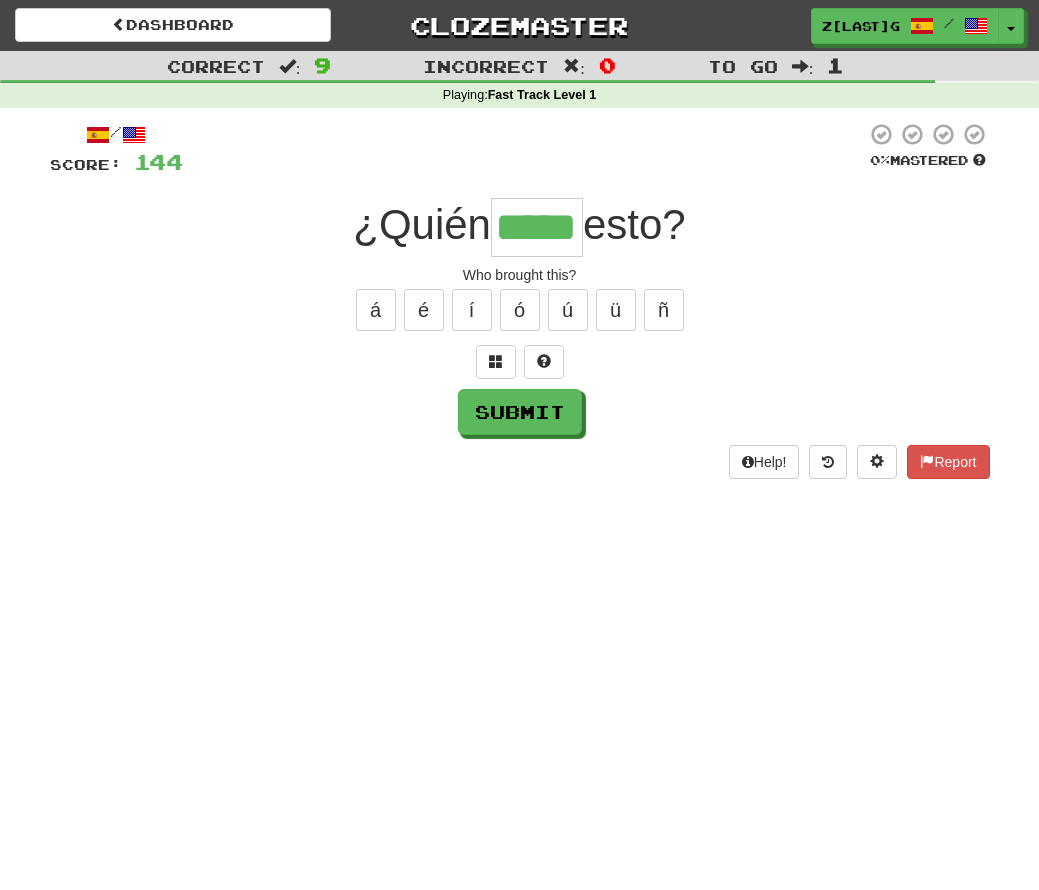 type on "*****" 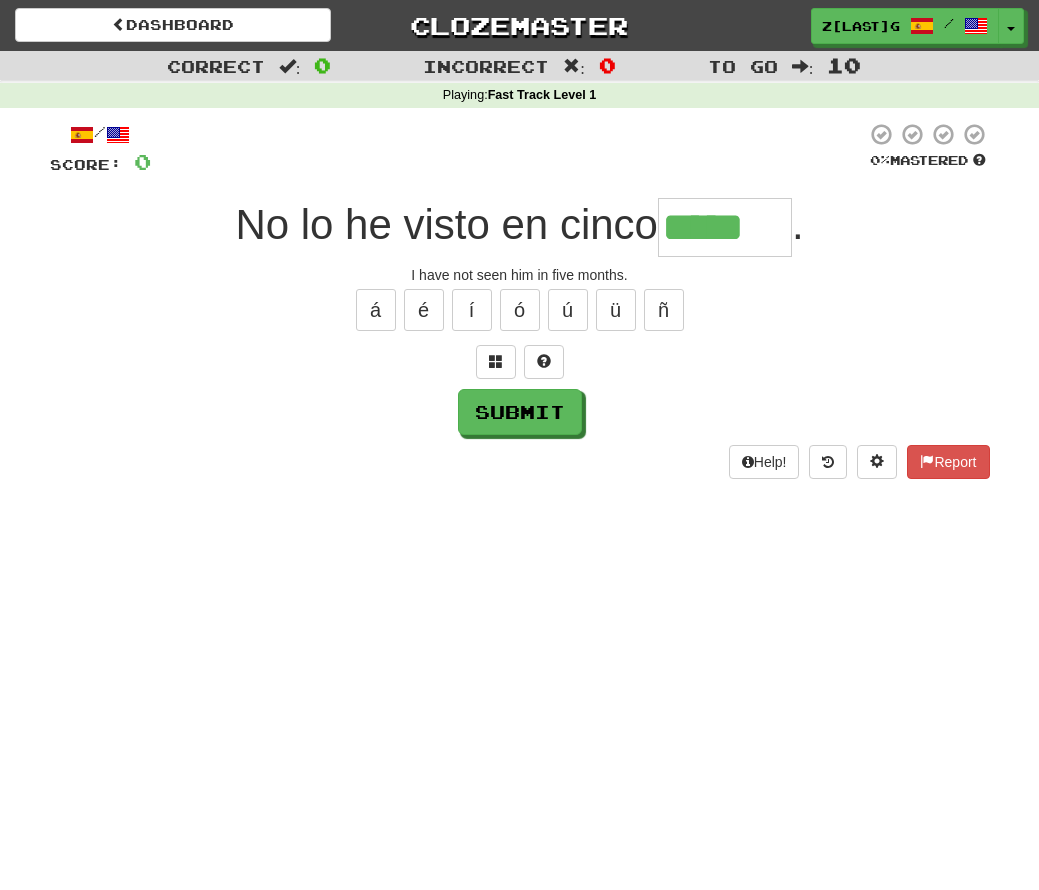 type on "*****" 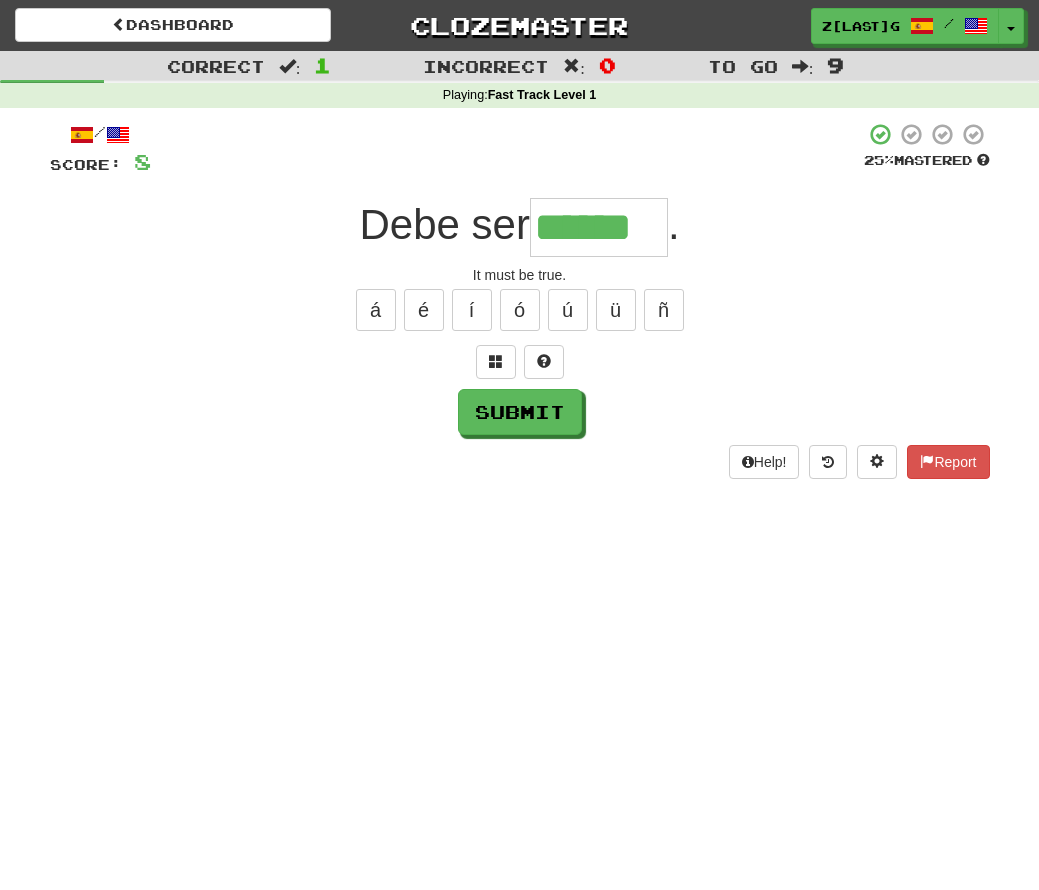 type on "******" 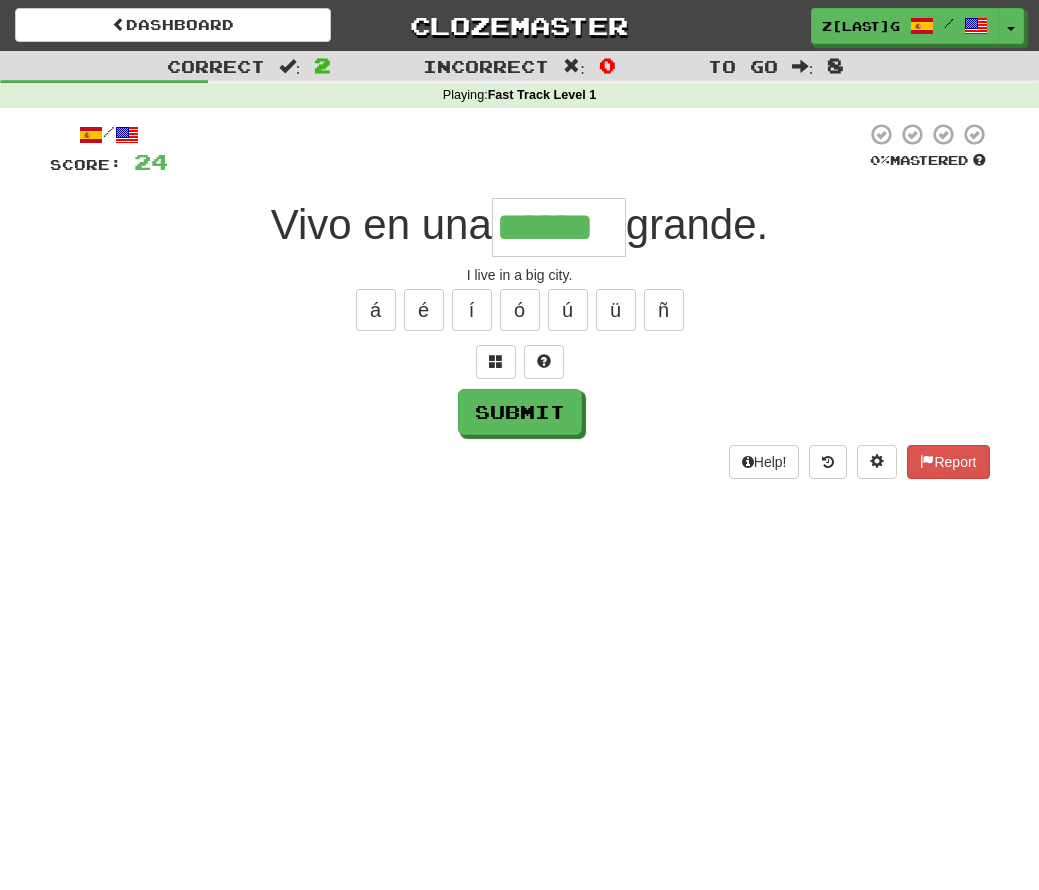 type on "******" 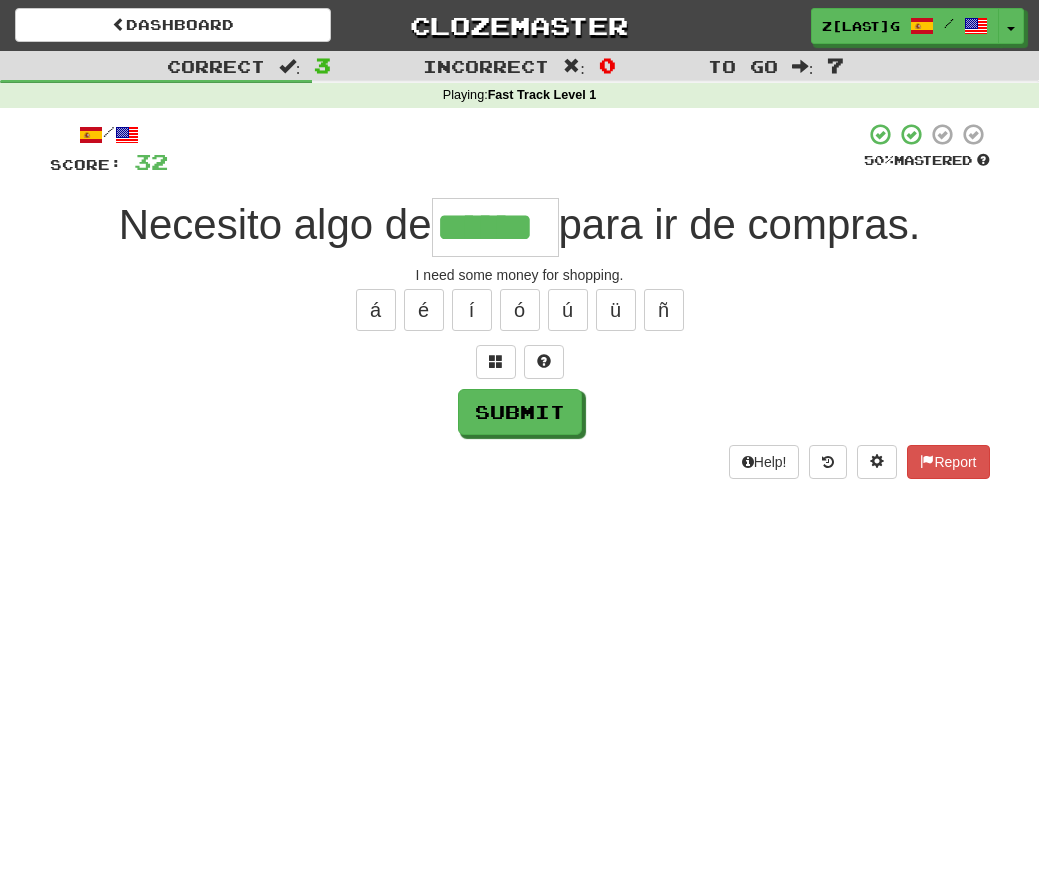 type on "******" 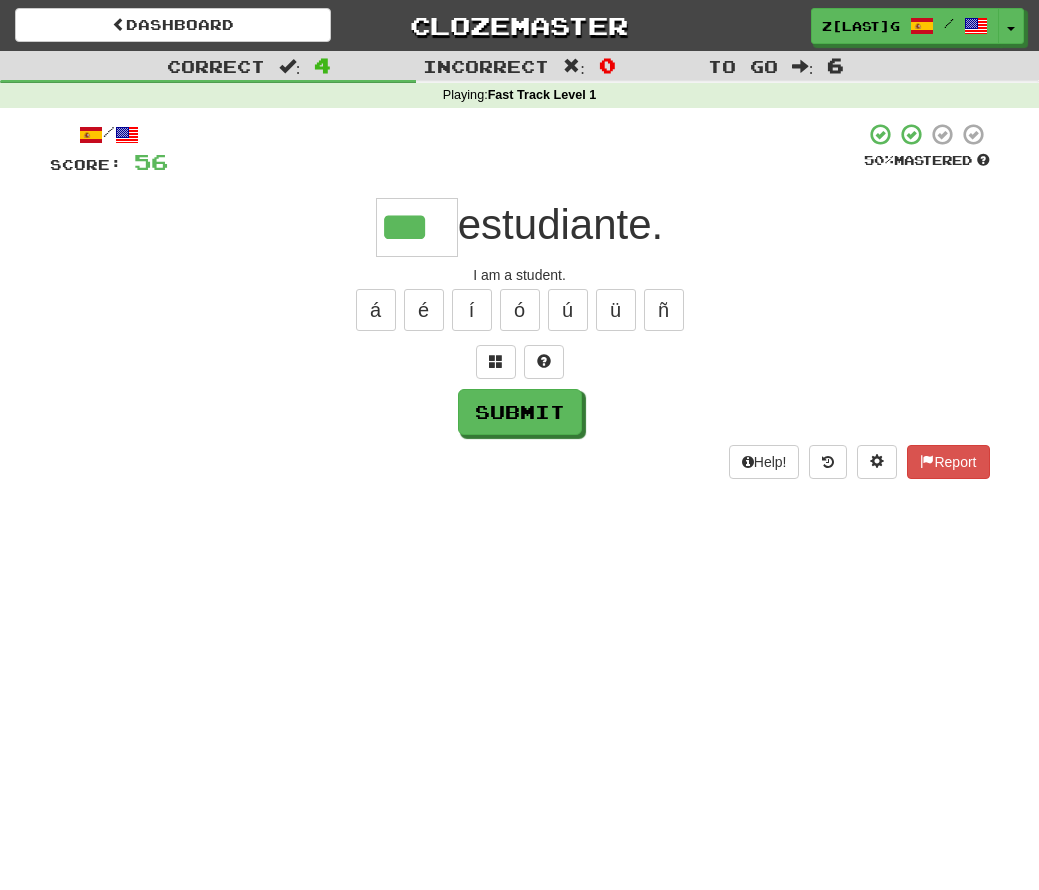 type on "***" 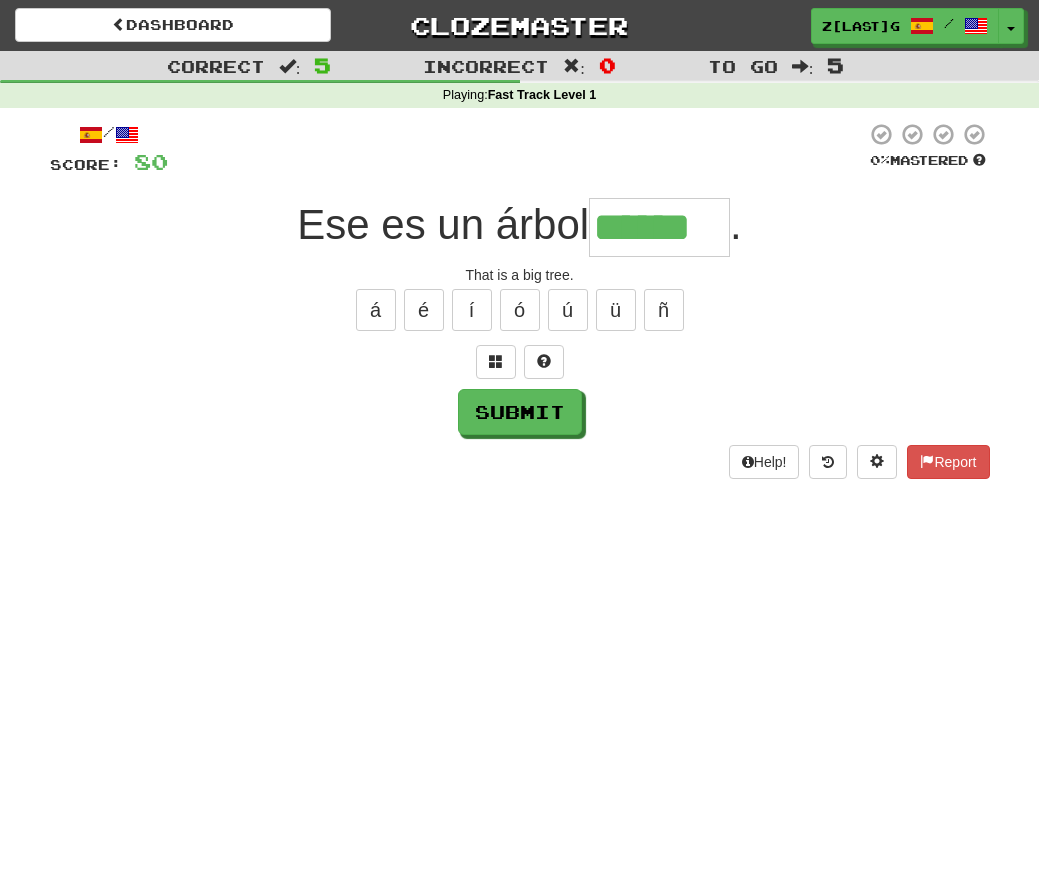 type on "******" 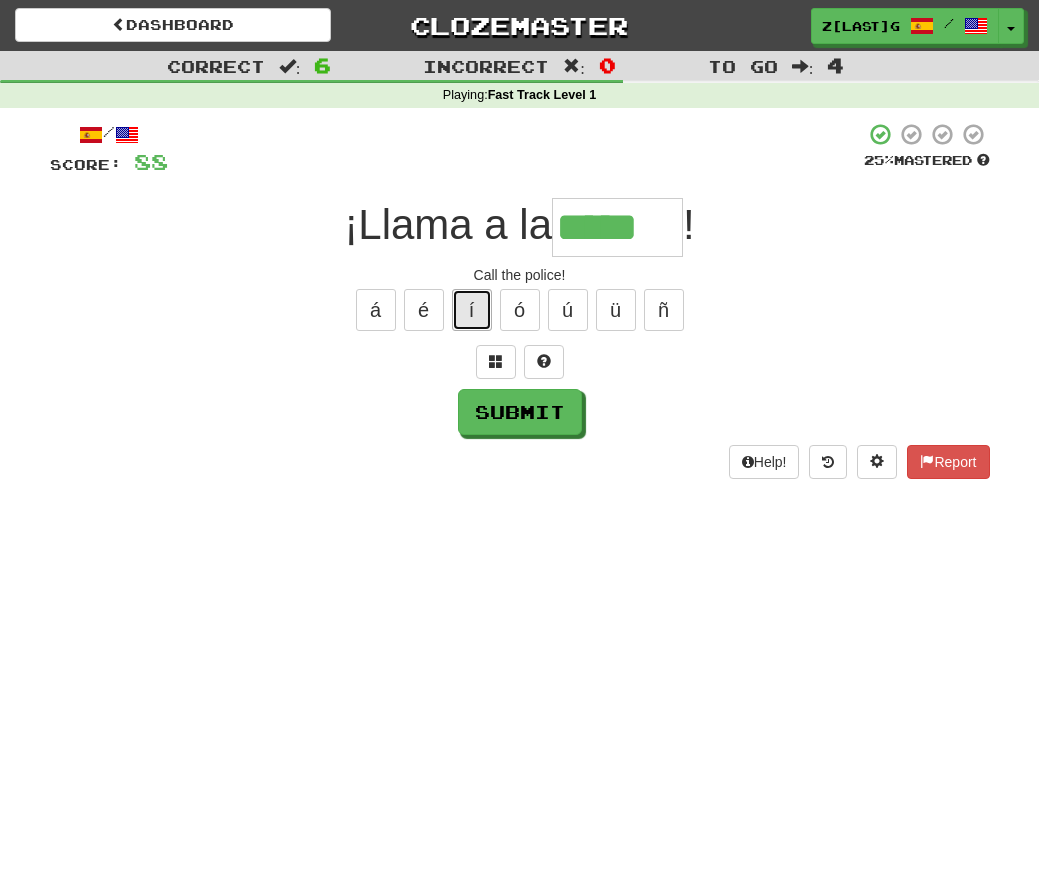 click on "í" at bounding box center (472, 310) 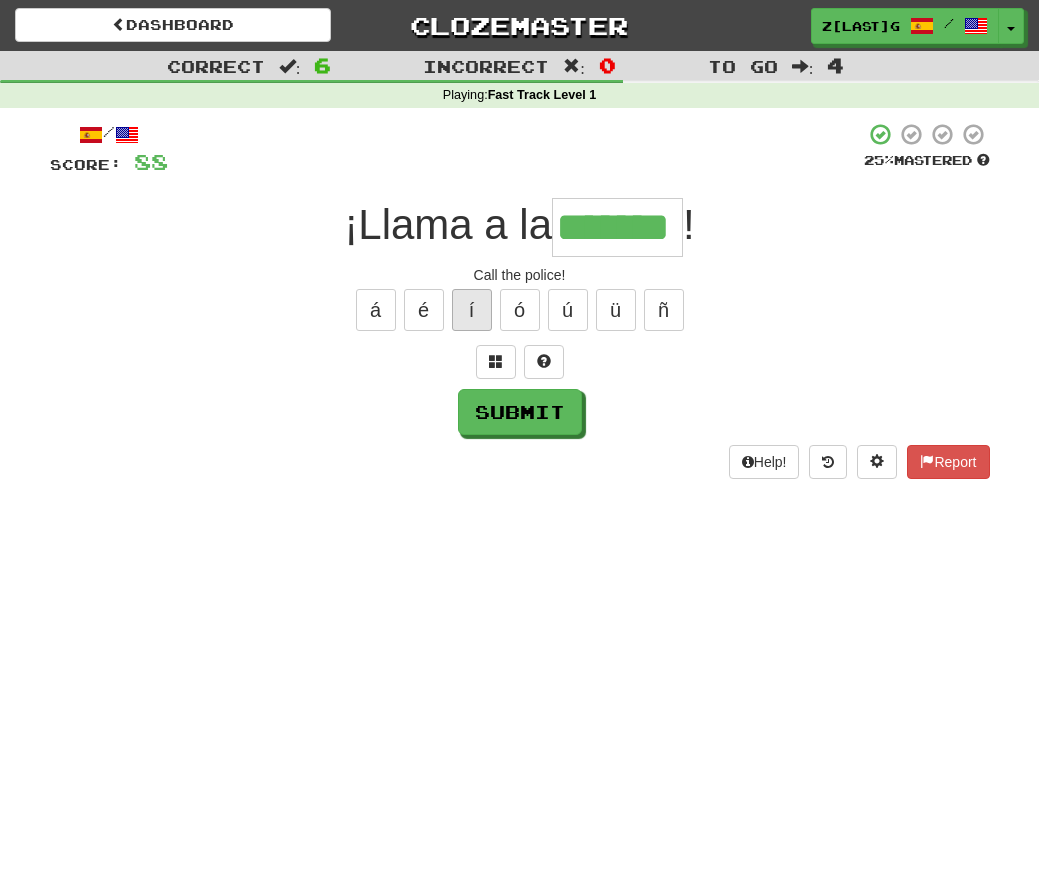 type on "*******" 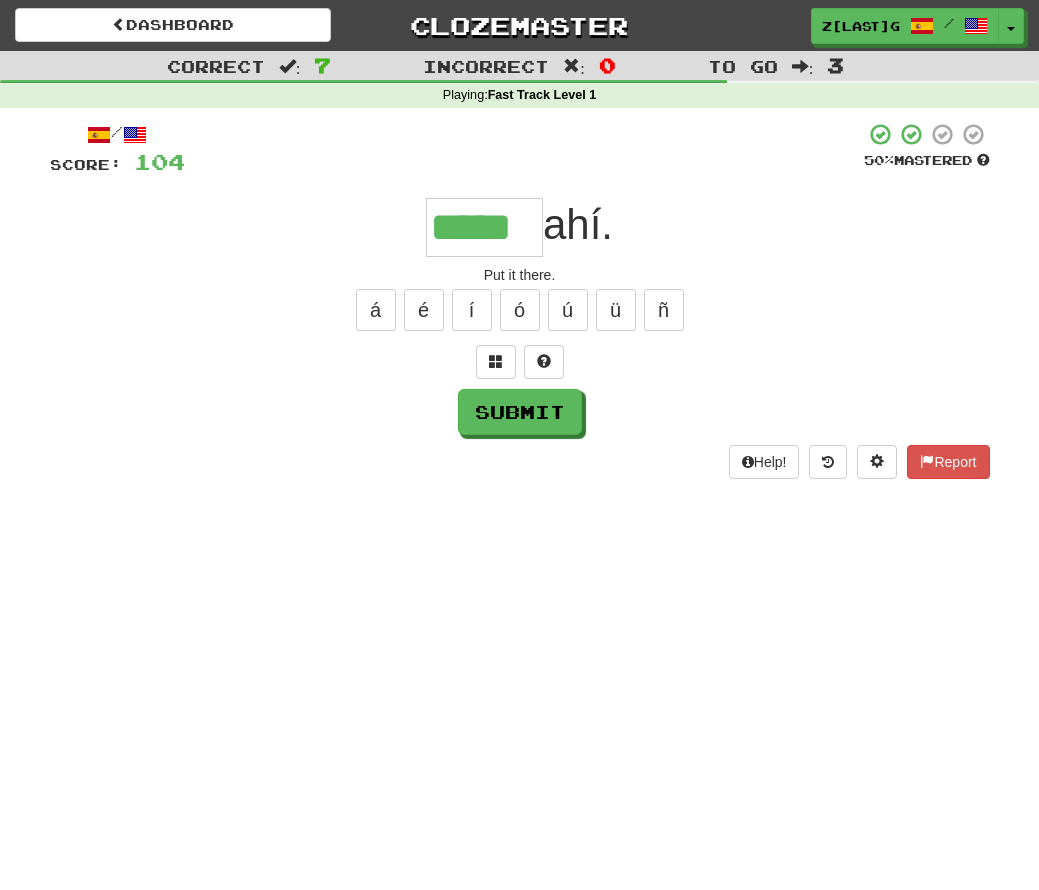 type on "*****" 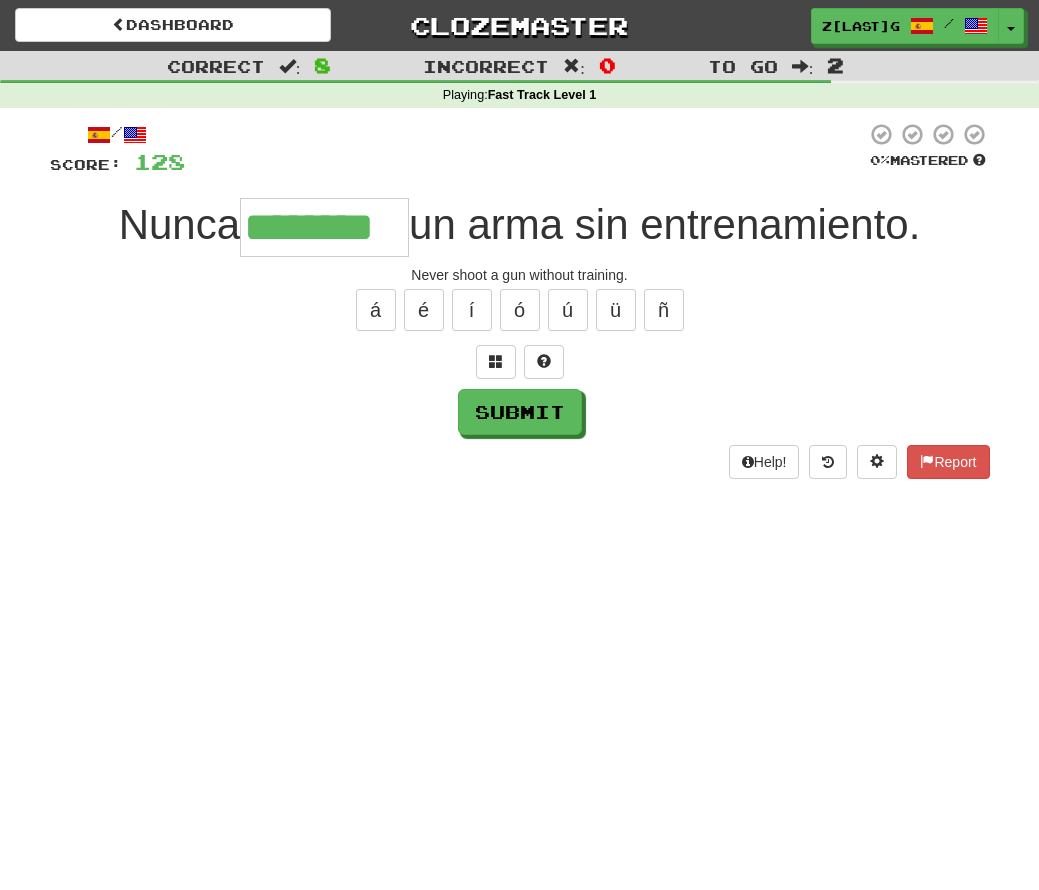 type on "********" 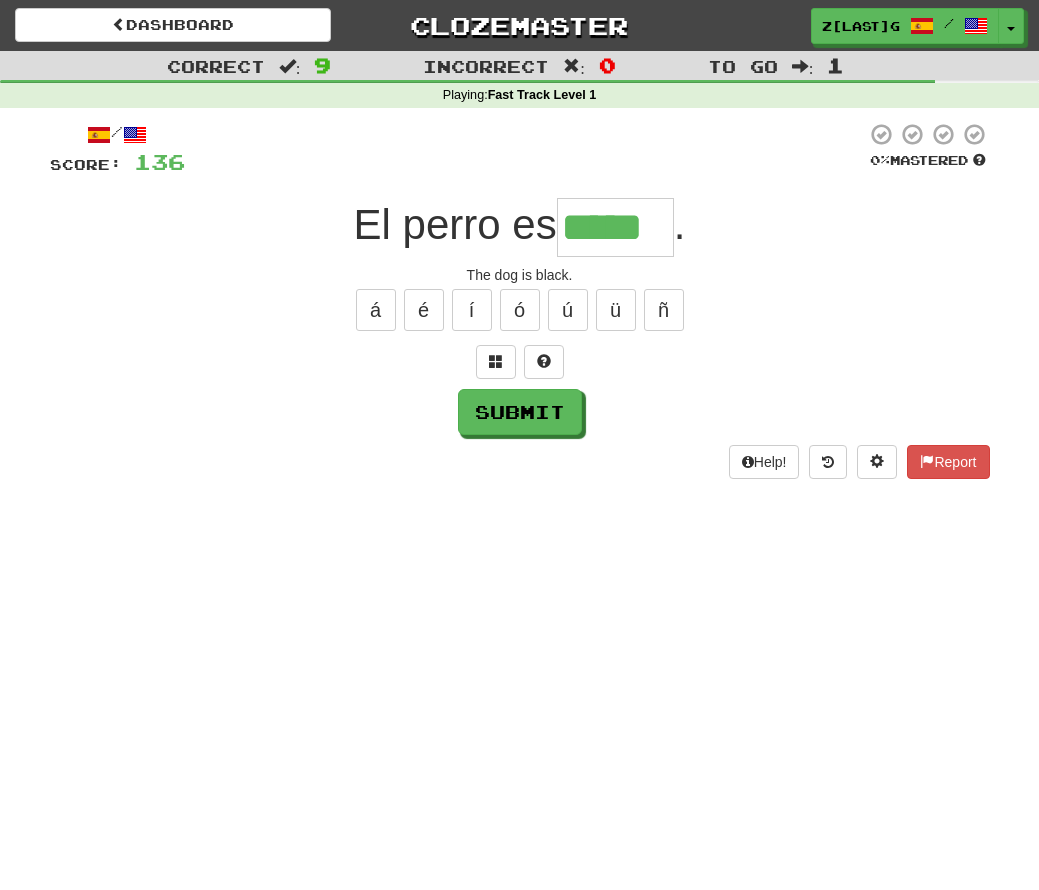 type on "*****" 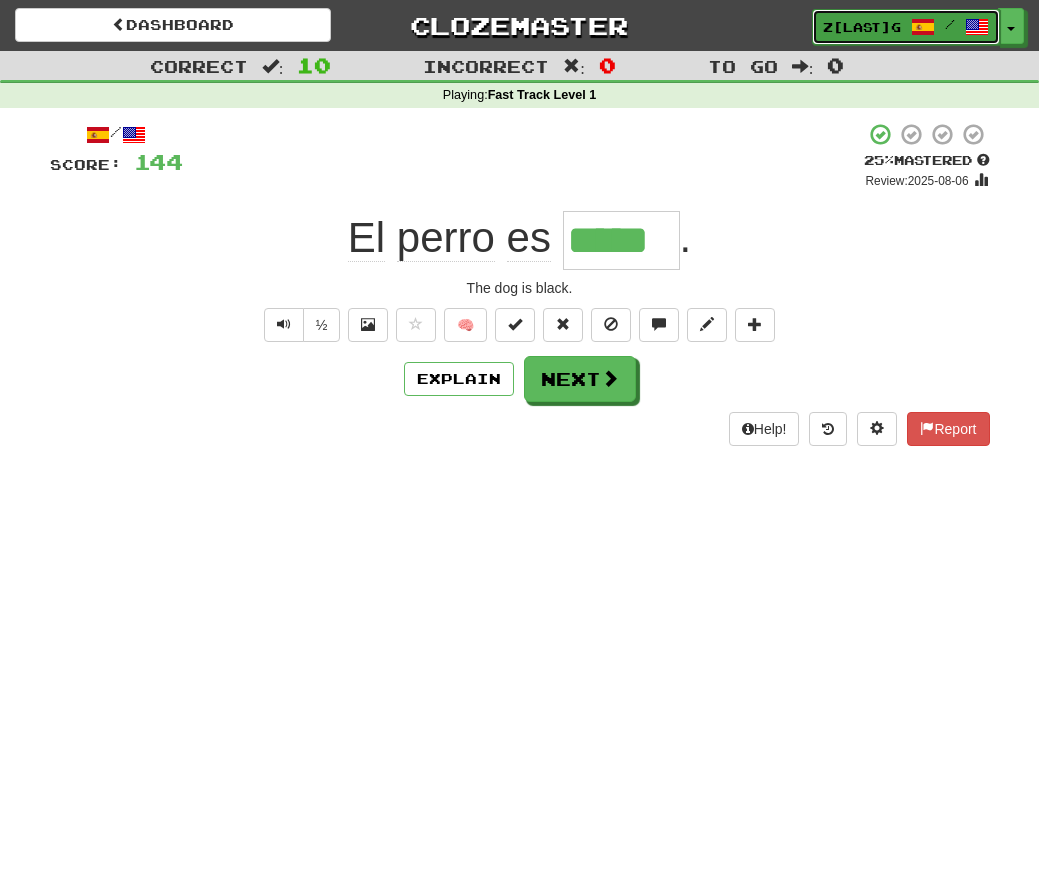 click on "zsmithg" at bounding box center [862, 27] 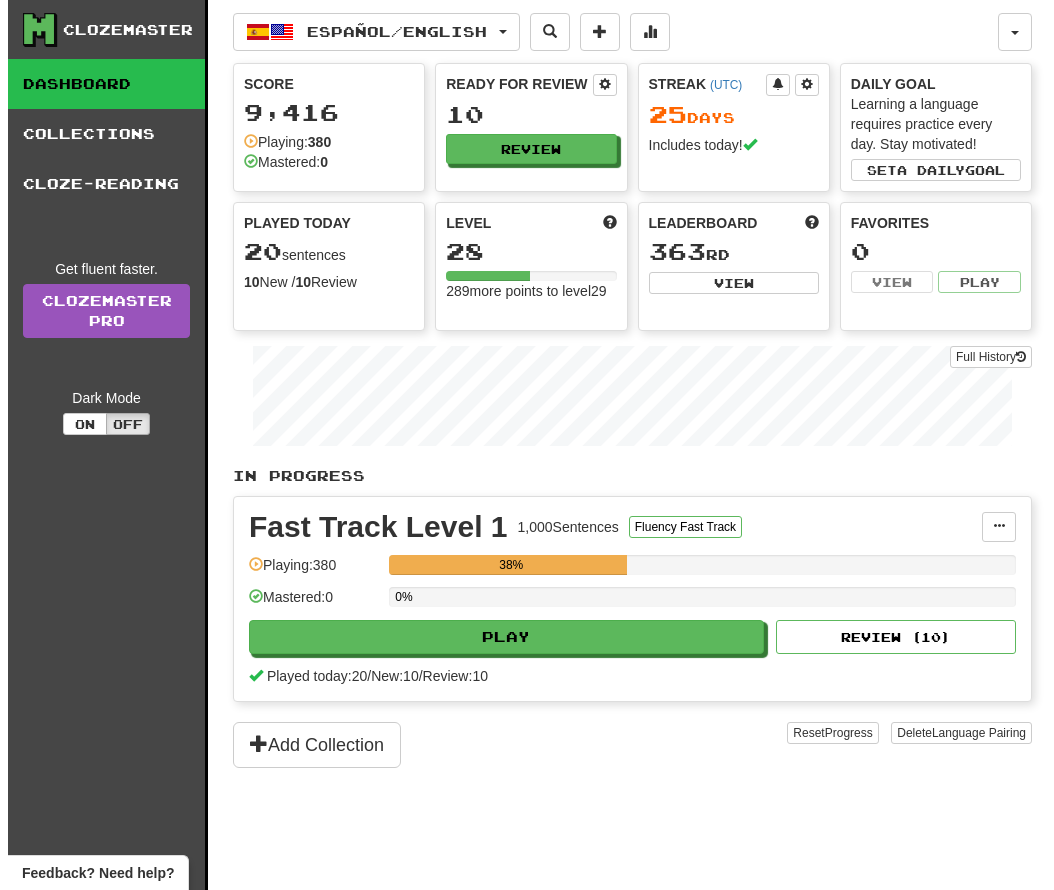 scroll, scrollTop: 0, scrollLeft: 0, axis: both 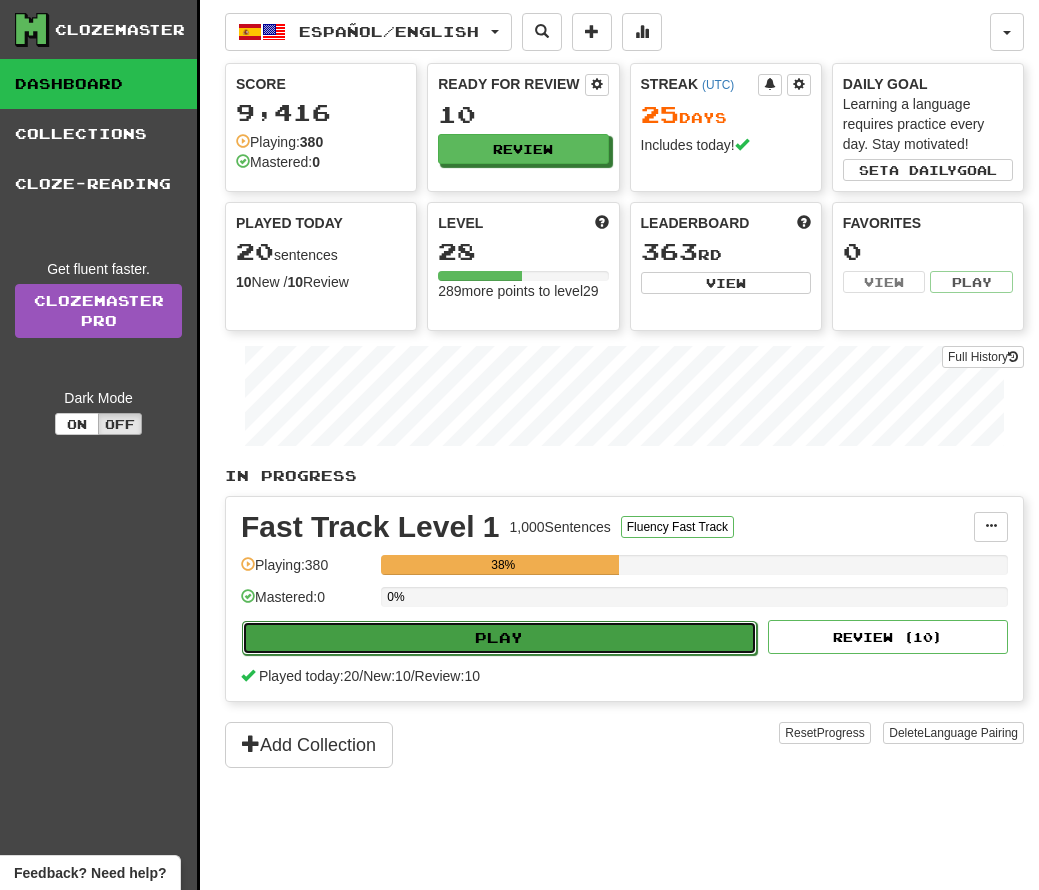click on "Play" at bounding box center (499, 638) 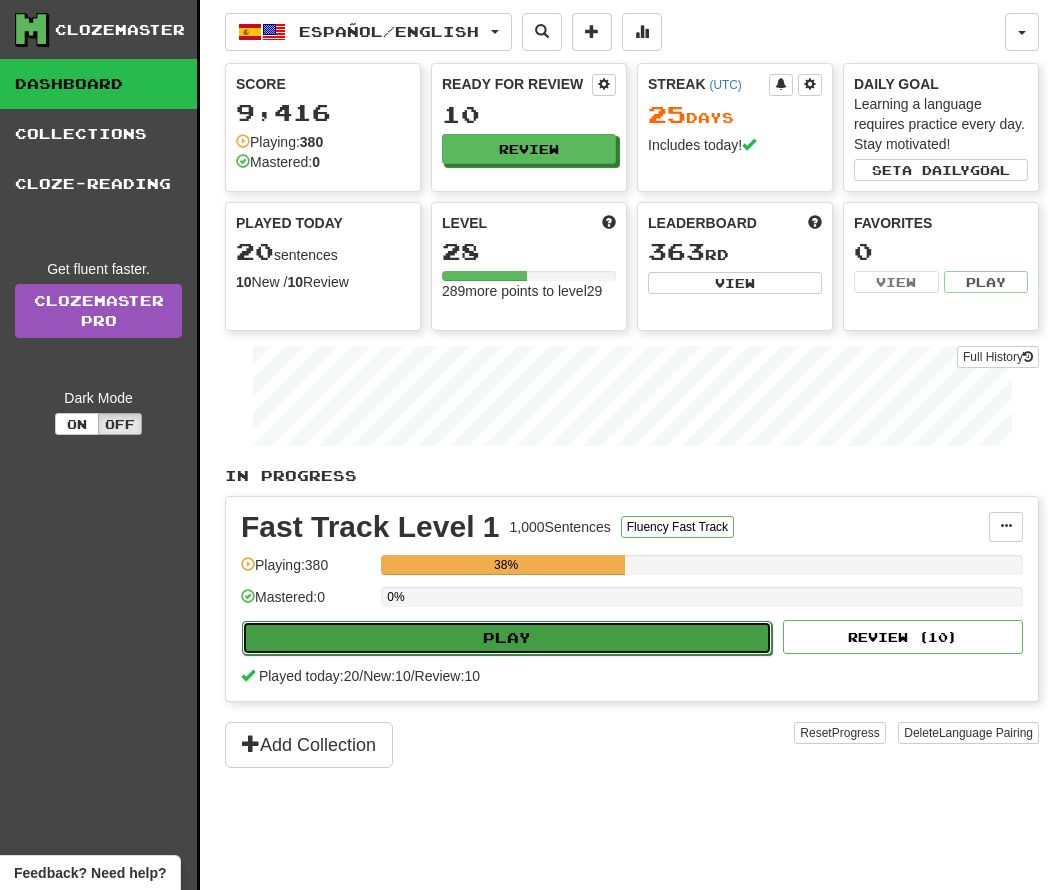 select on "**" 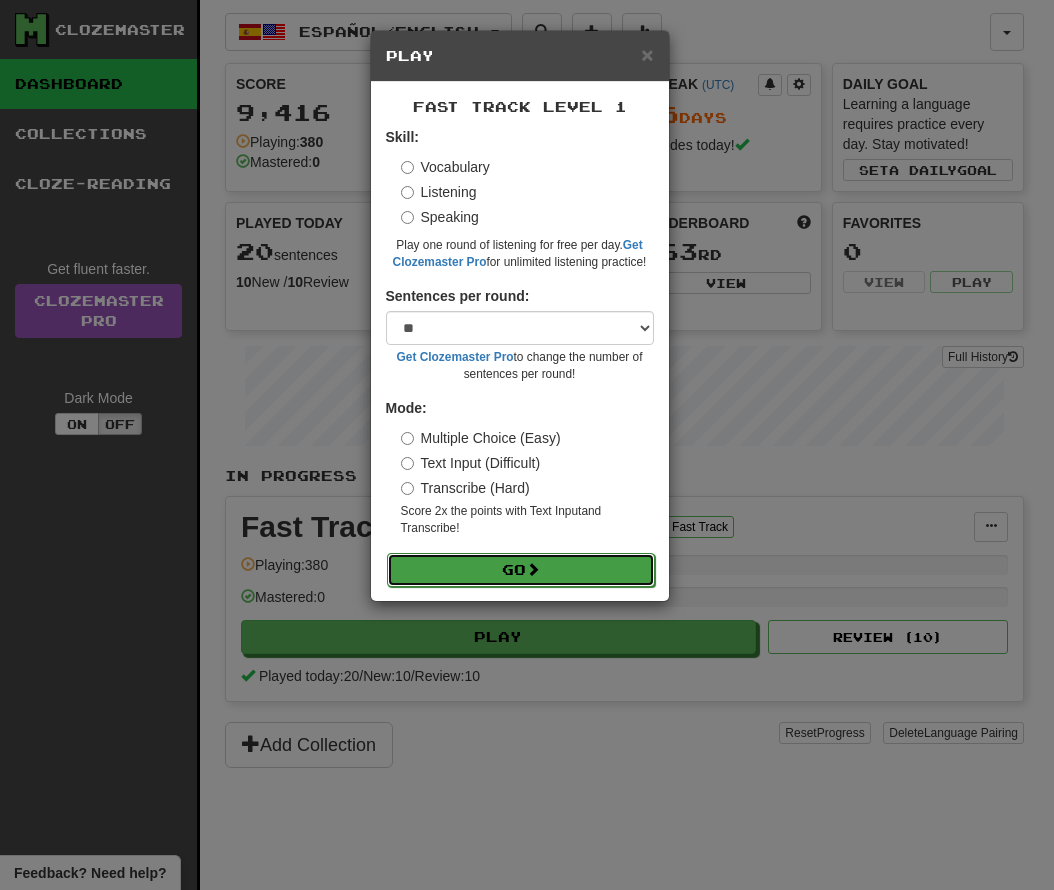 click on "Go" at bounding box center (521, 570) 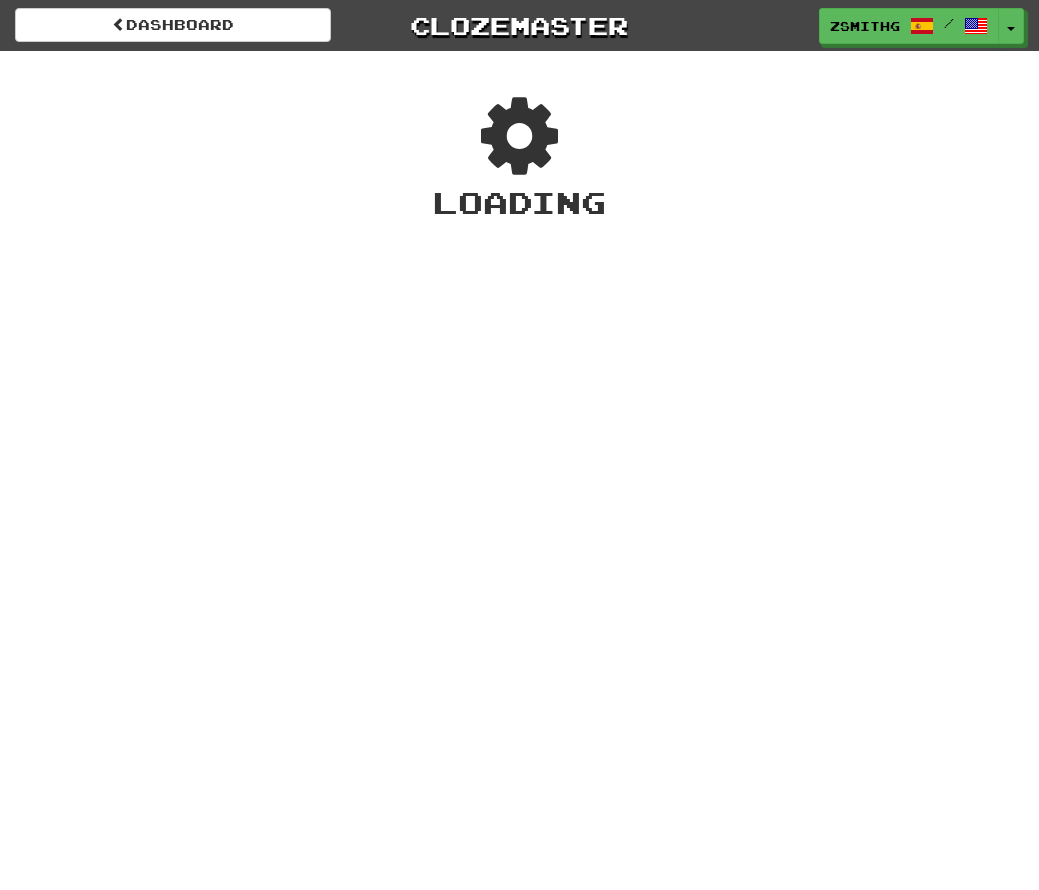 scroll, scrollTop: 0, scrollLeft: 0, axis: both 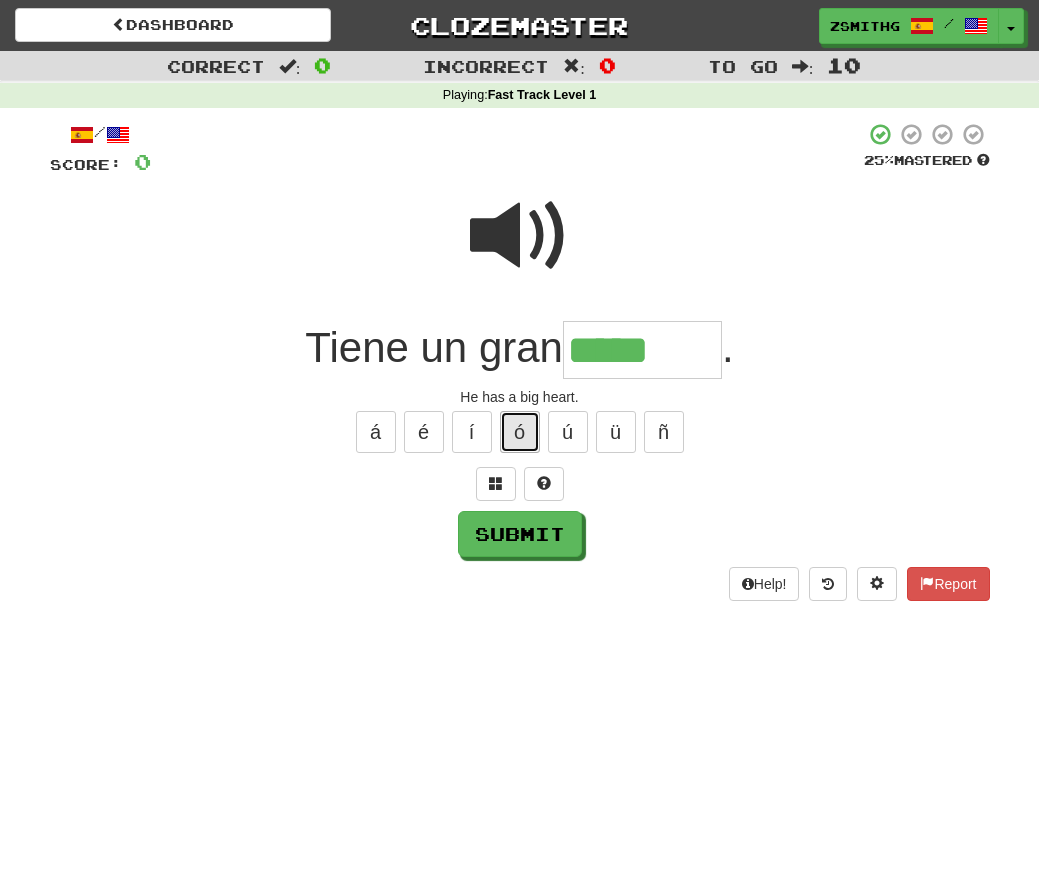 click on "ó" at bounding box center [520, 432] 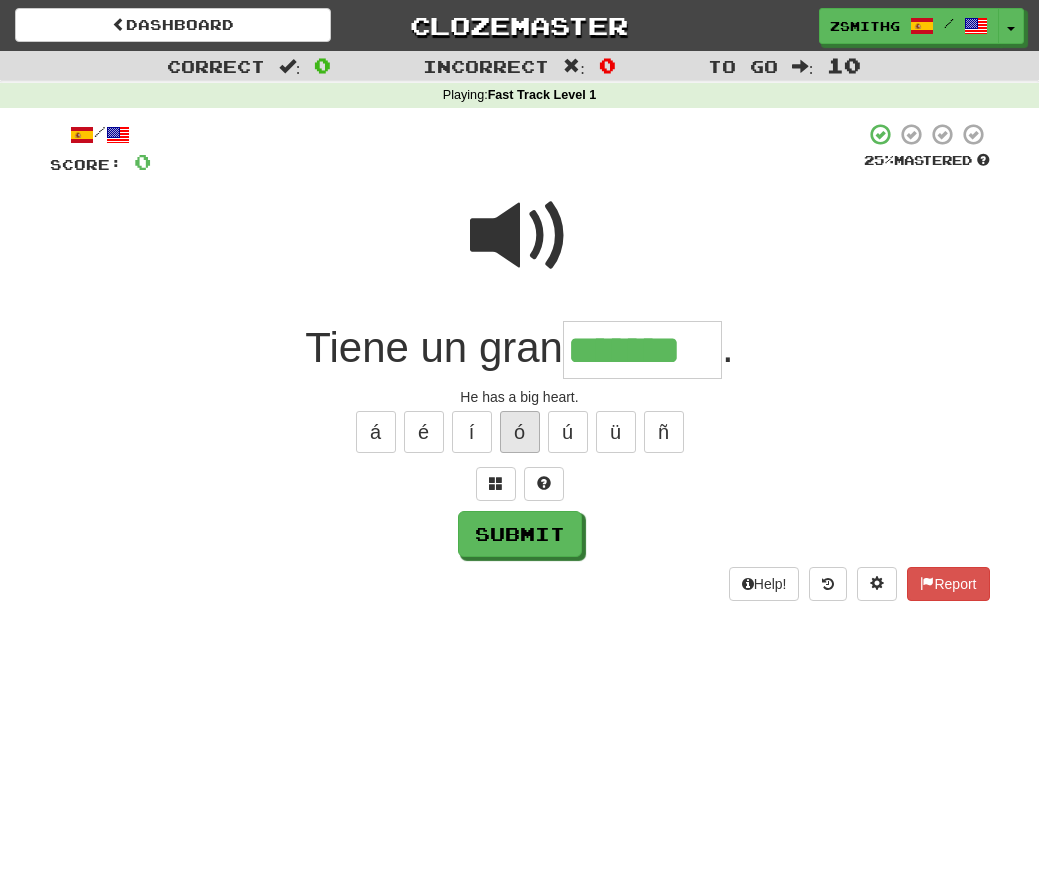 type on "*******" 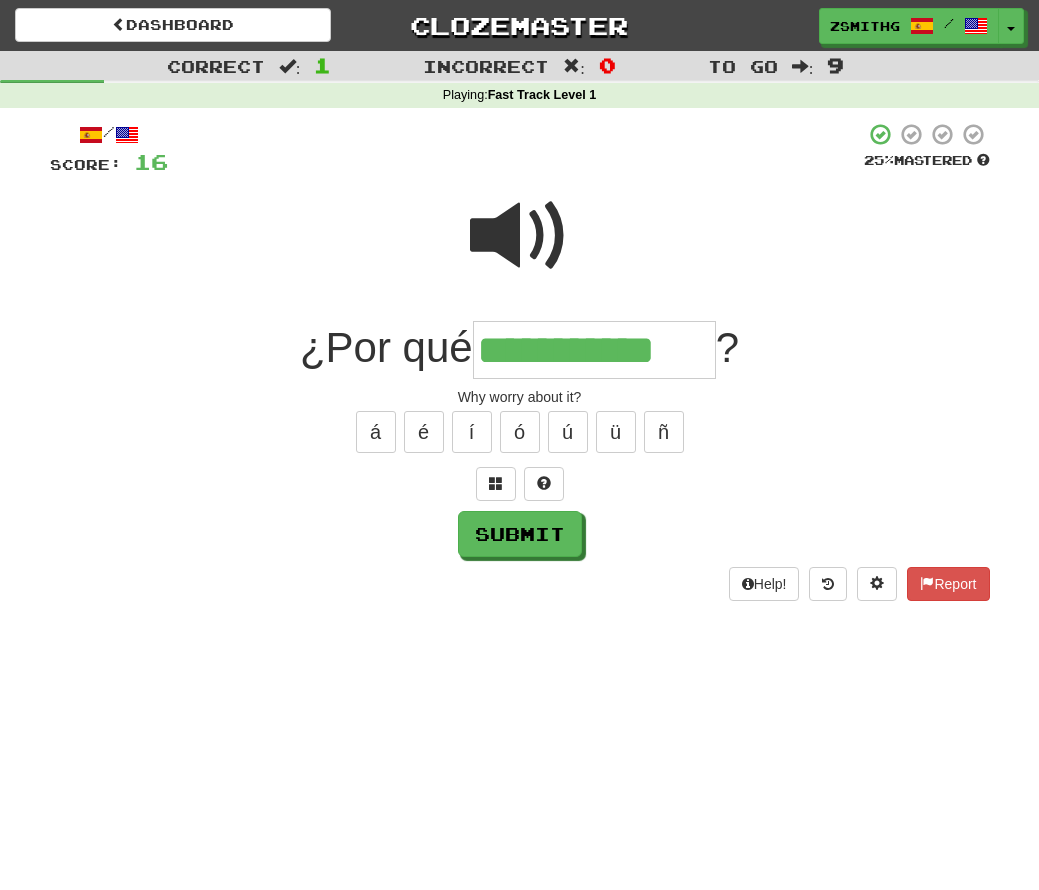 type on "**********" 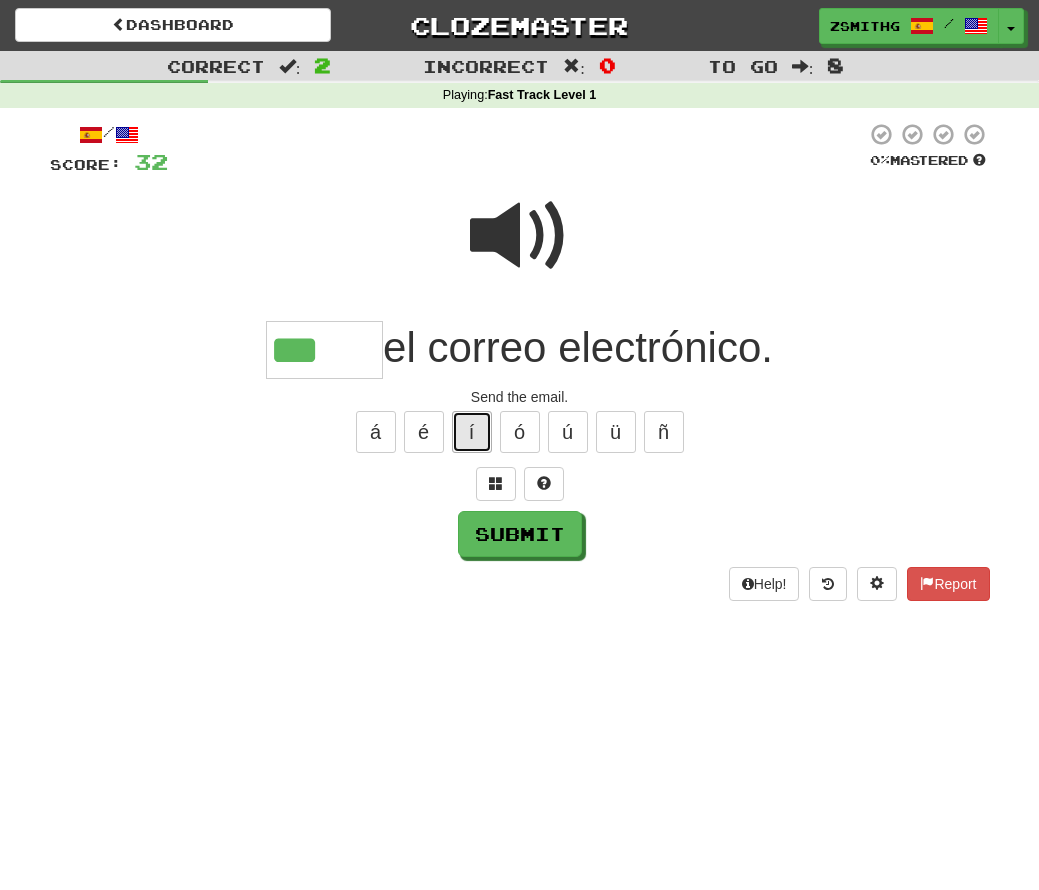 click on "í" at bounding box center [472, 432] 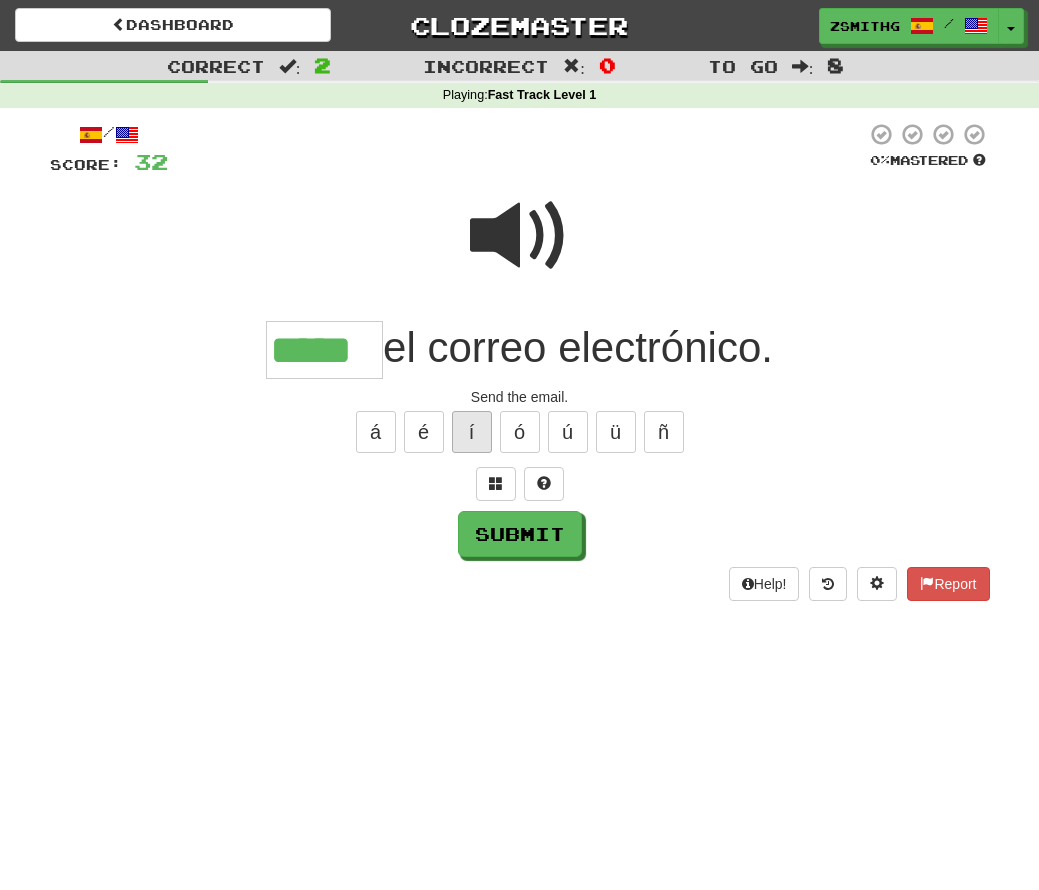 type on "*****" 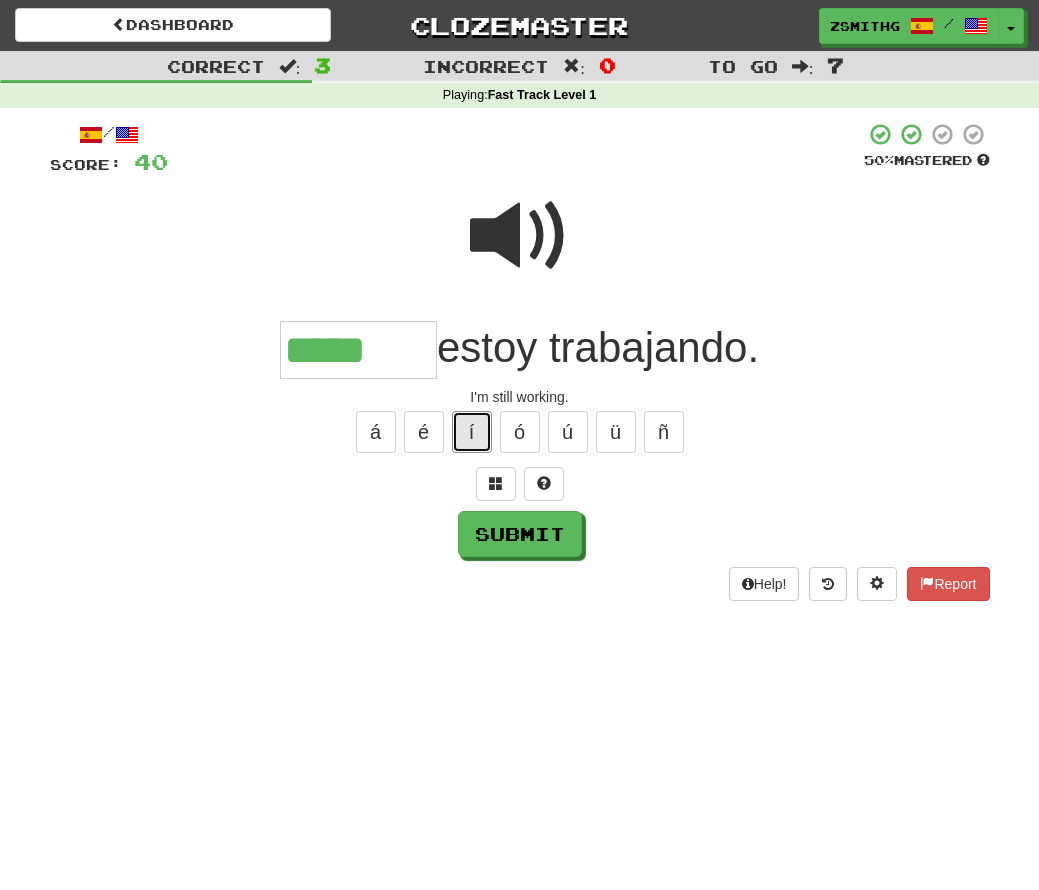 click on "í" at bounding box center (472, 432) 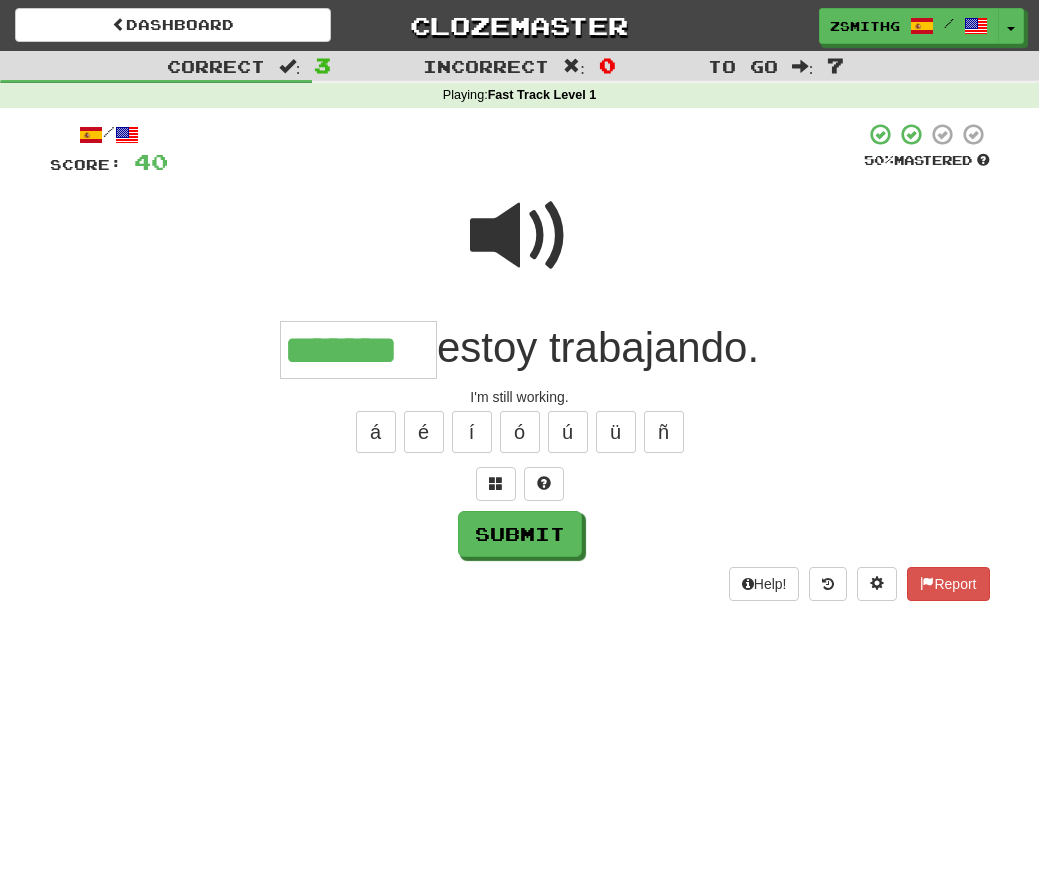 type on "*******" 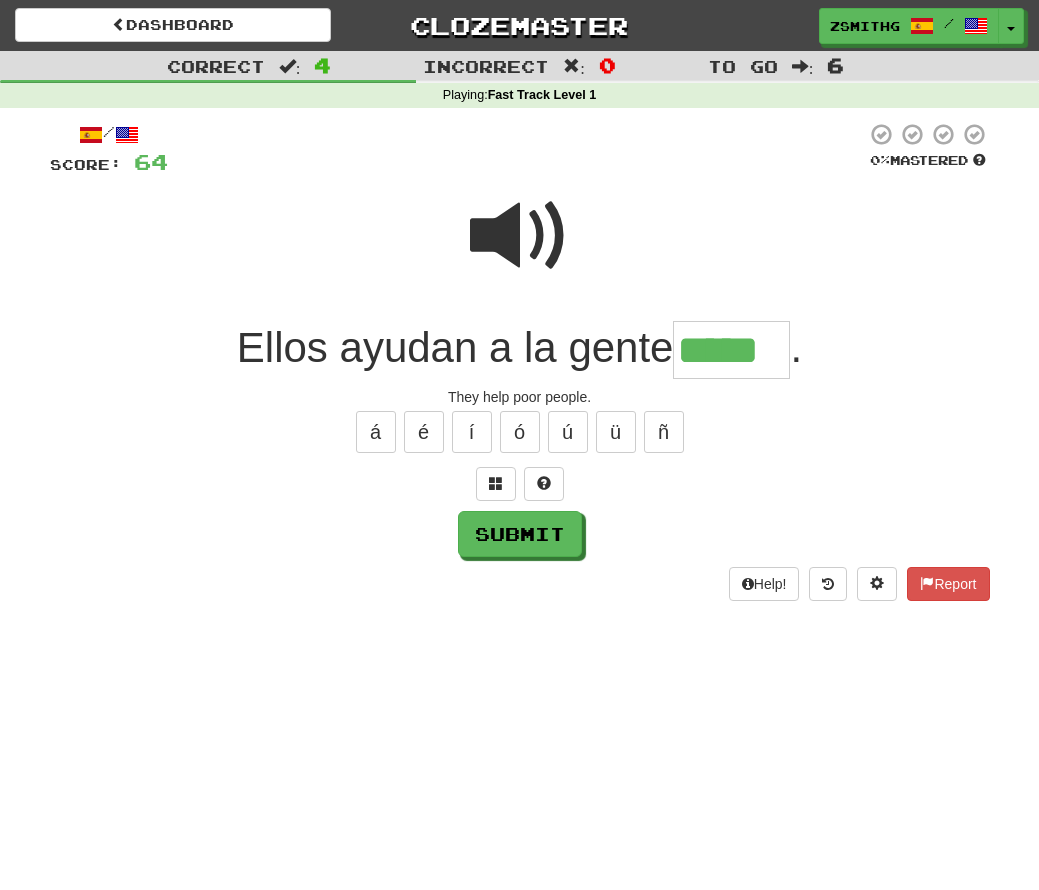 type on "*****" 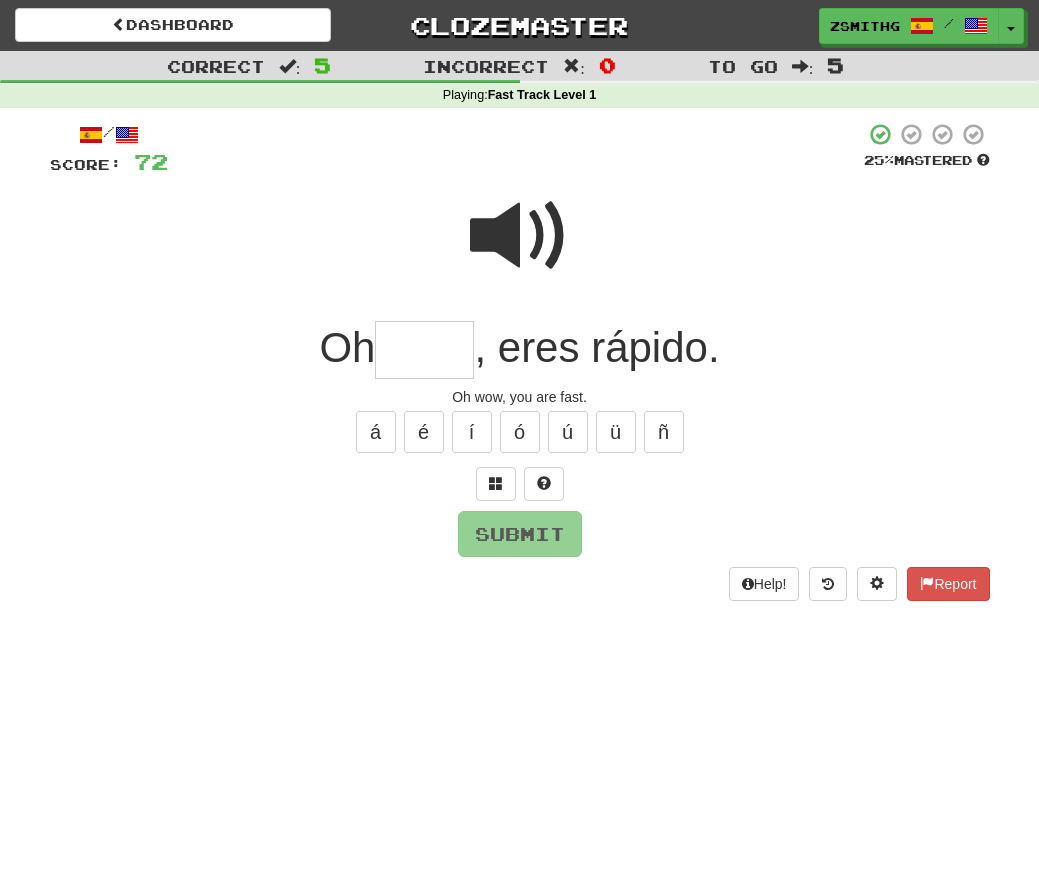 click at bounding box center [520, 236] 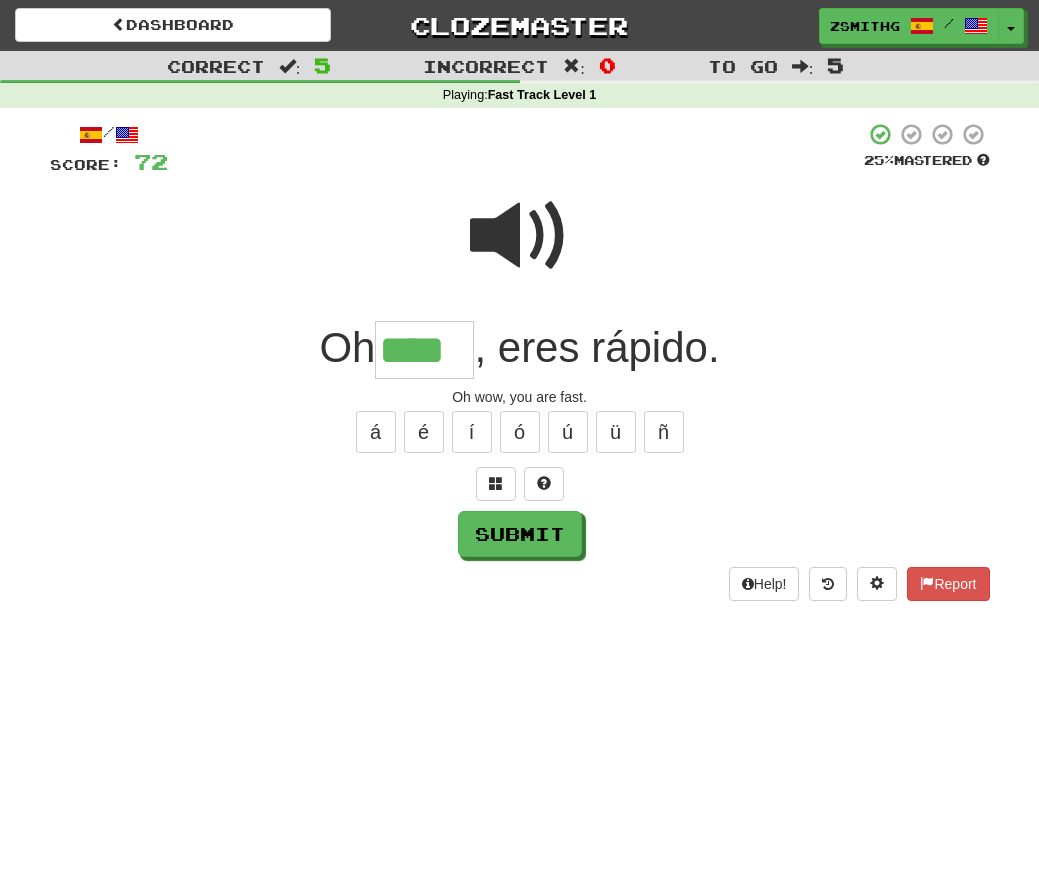 type on "****" 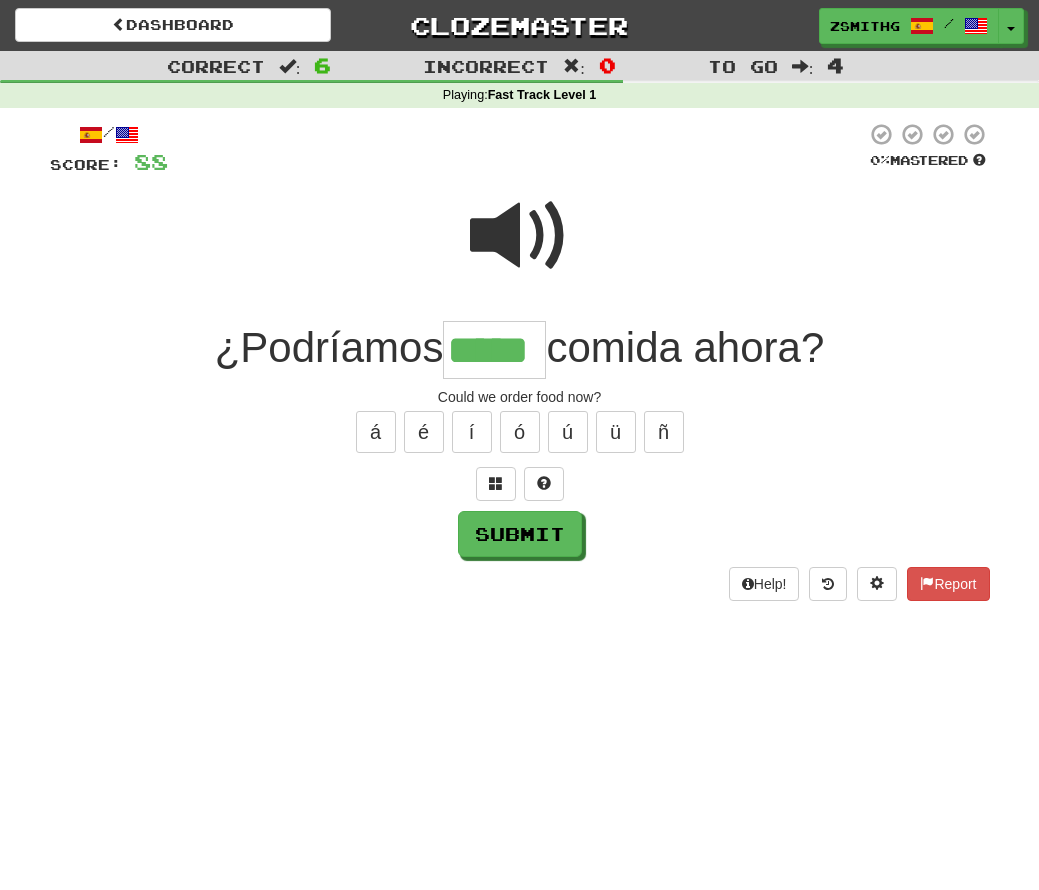 type on "*****" 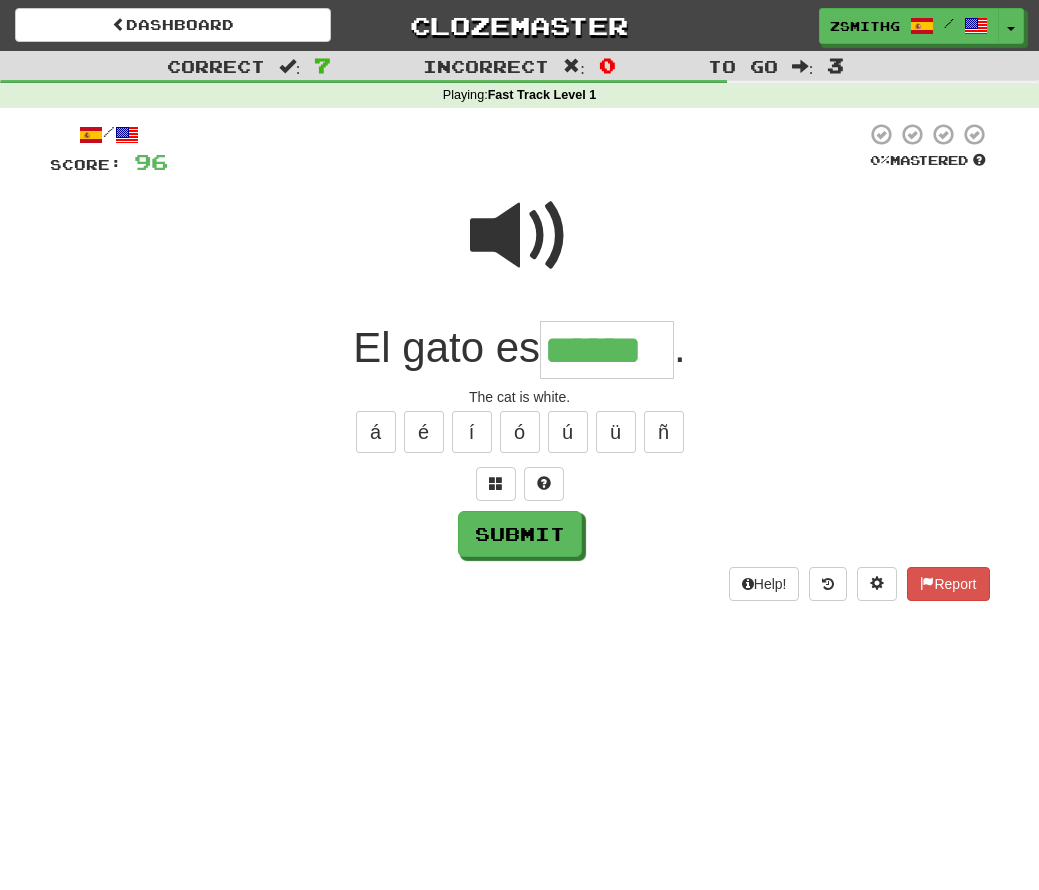 type on "******" 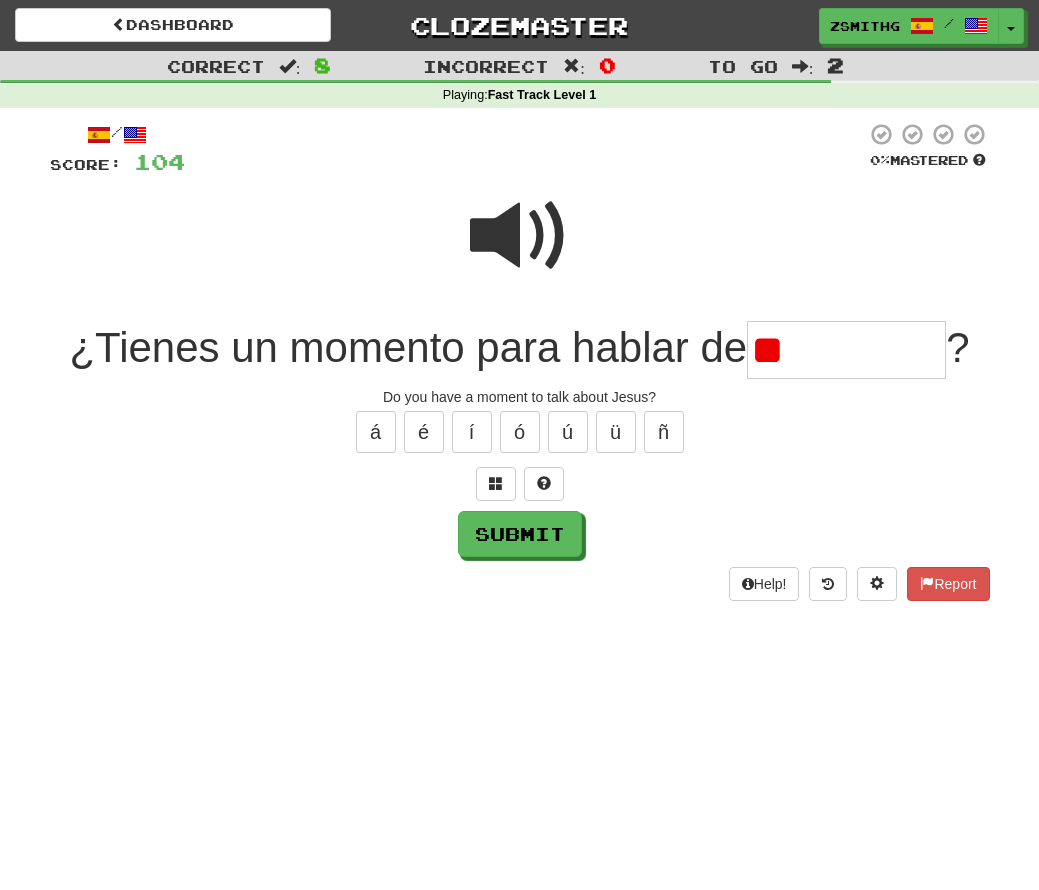 type on "*" 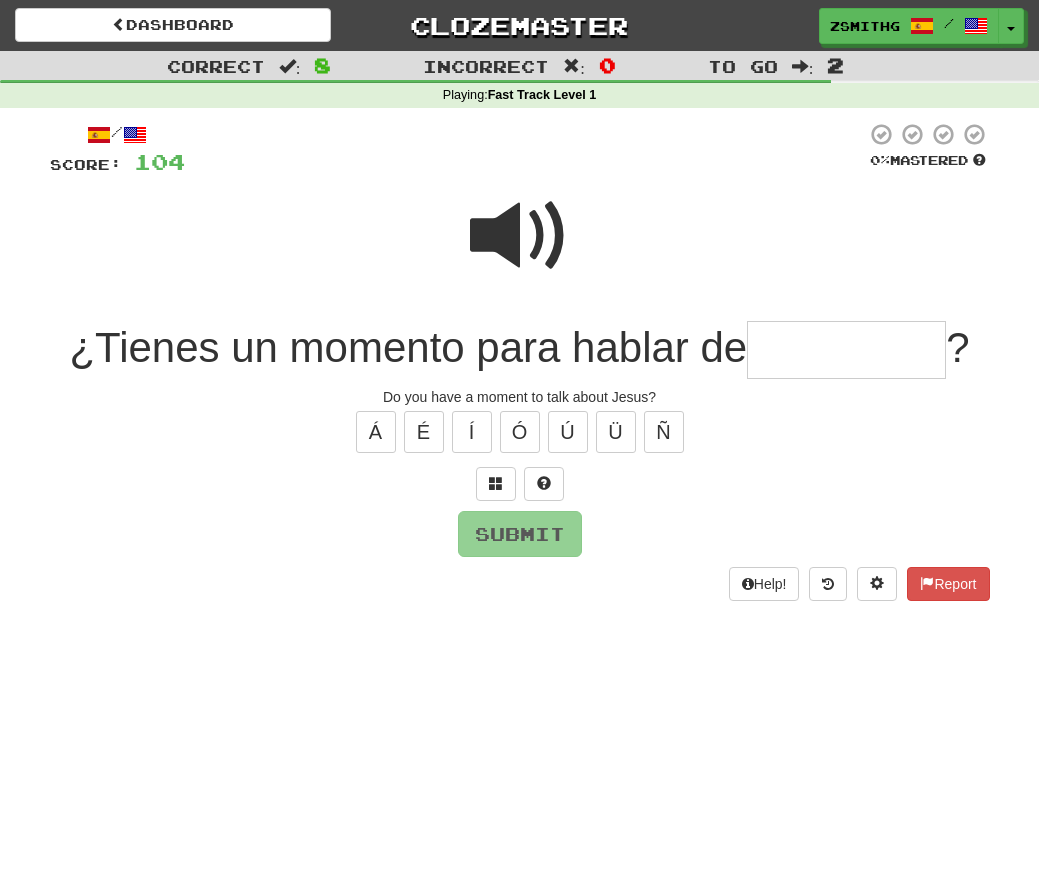 type on "*" 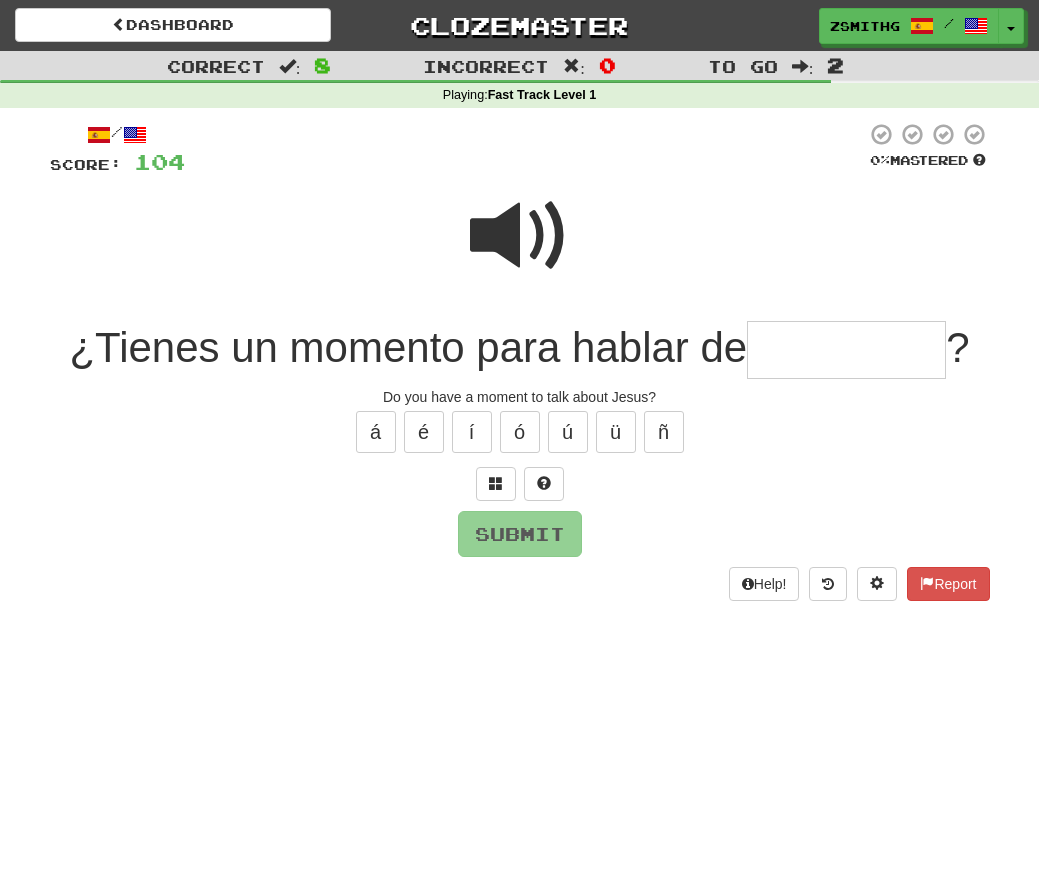 click at bounding box center (520, 236) 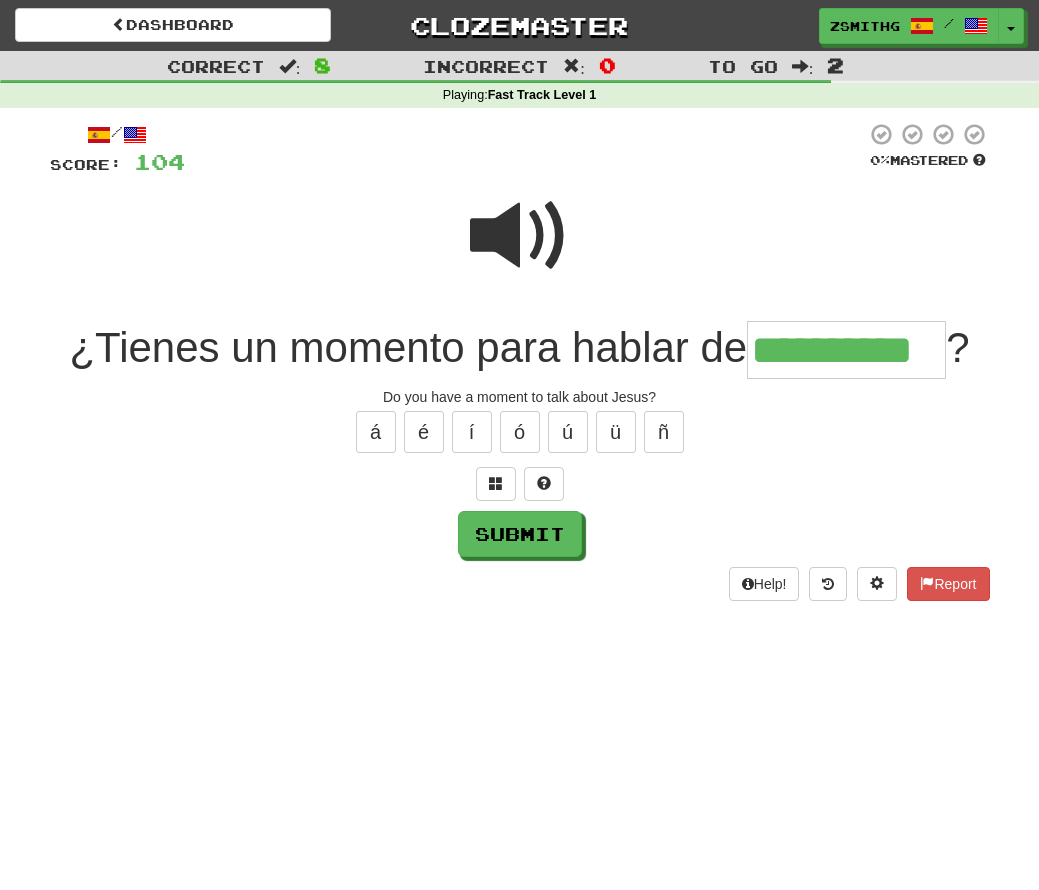 type on "**********" 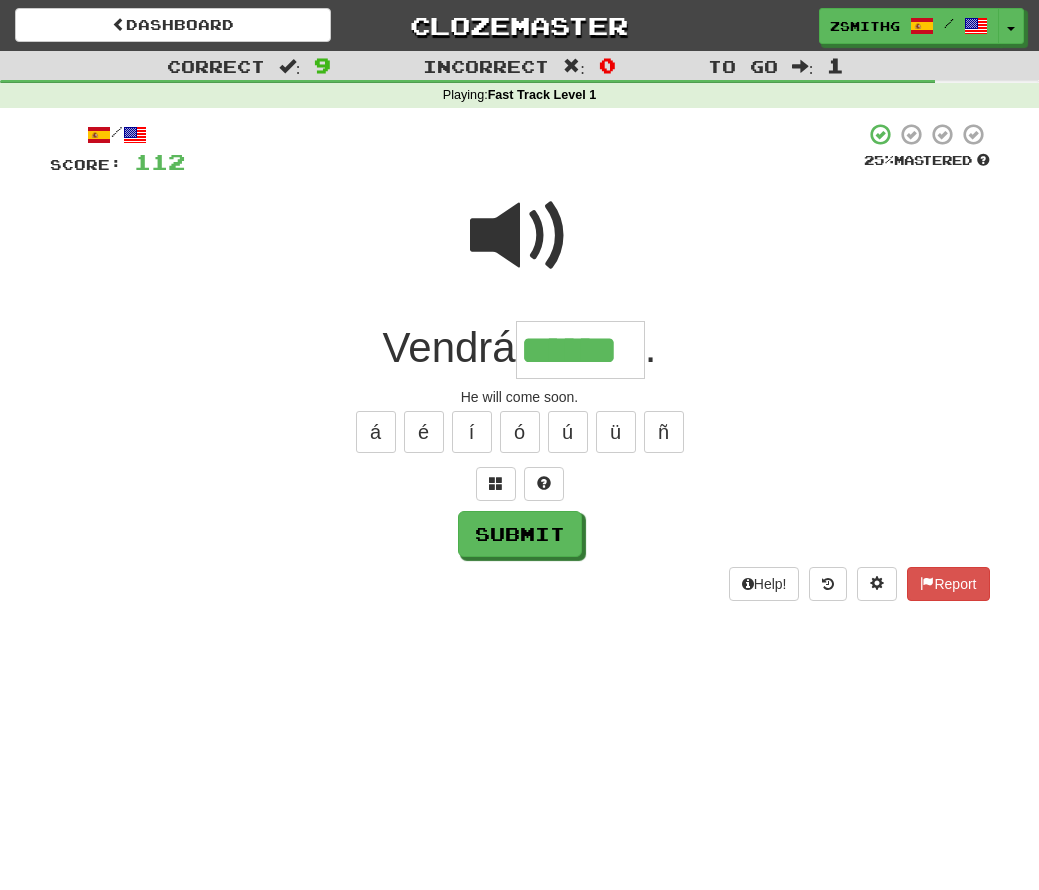 type on "******" 